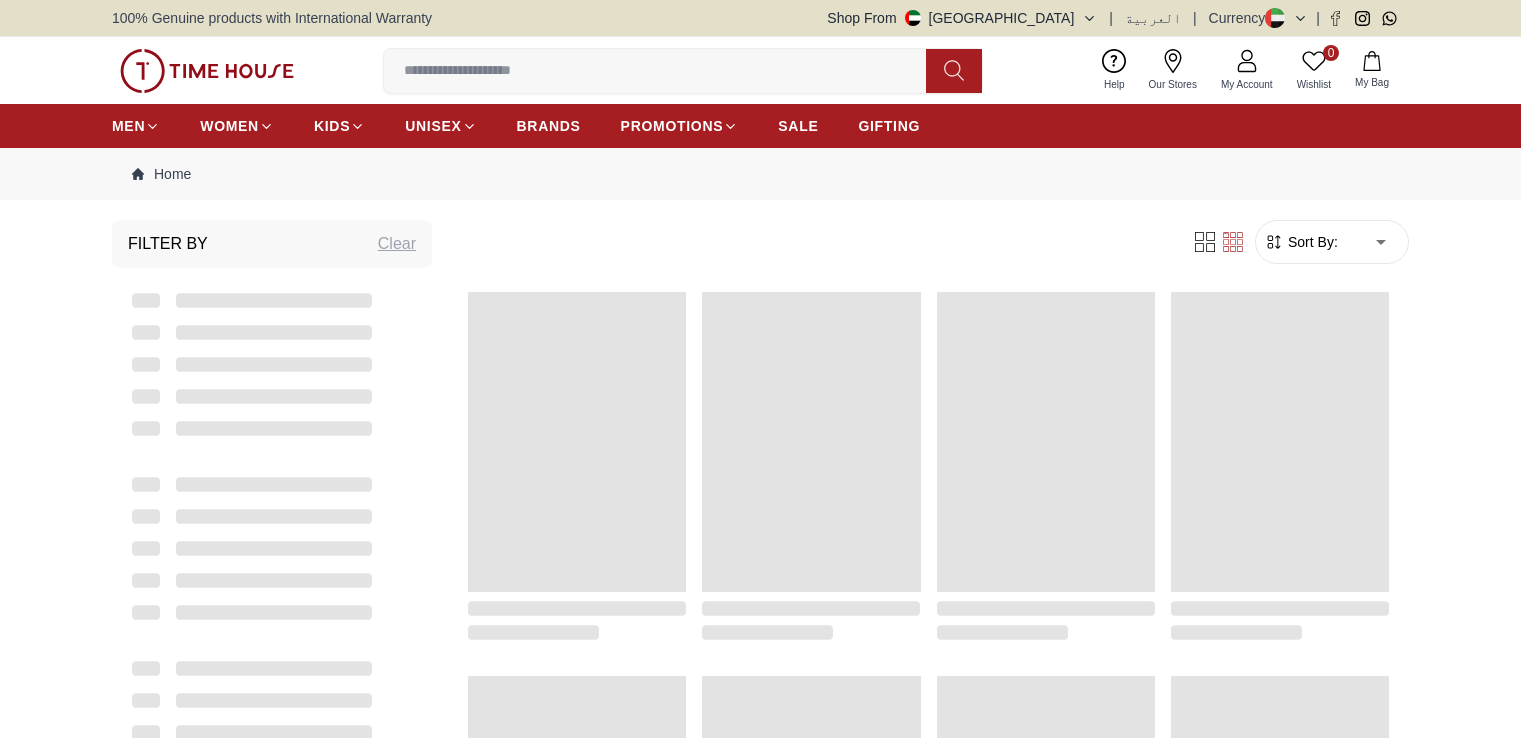 scroll, scrollTop: 0, scrollLeft: 0, axis: both 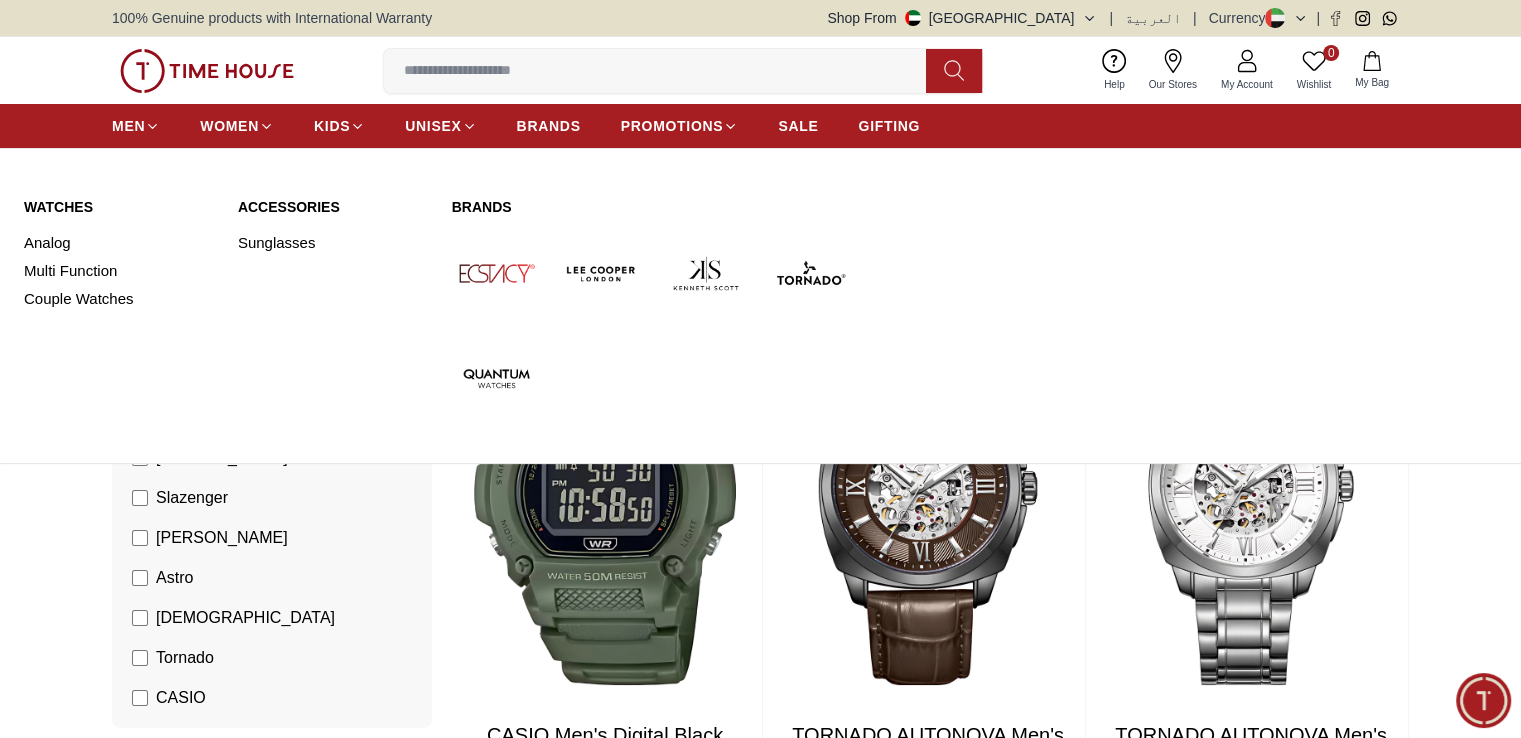 click on "MEN WOMEN KIDS UNISEX BRANDS PROMOTIONS SALE GIFTING" at bounding box center (516, 126) 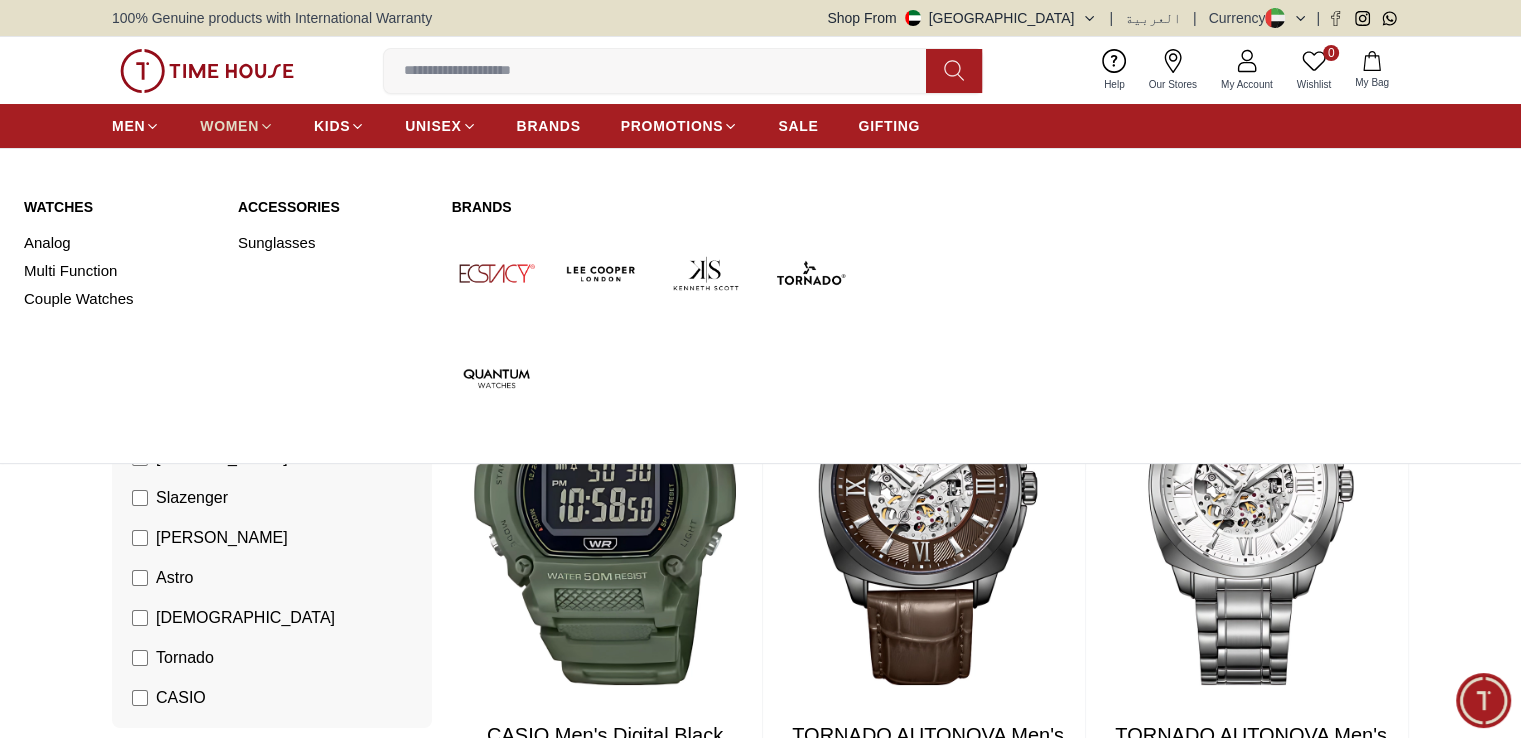 click on "WOMEN" at bounding box center [237, 126] 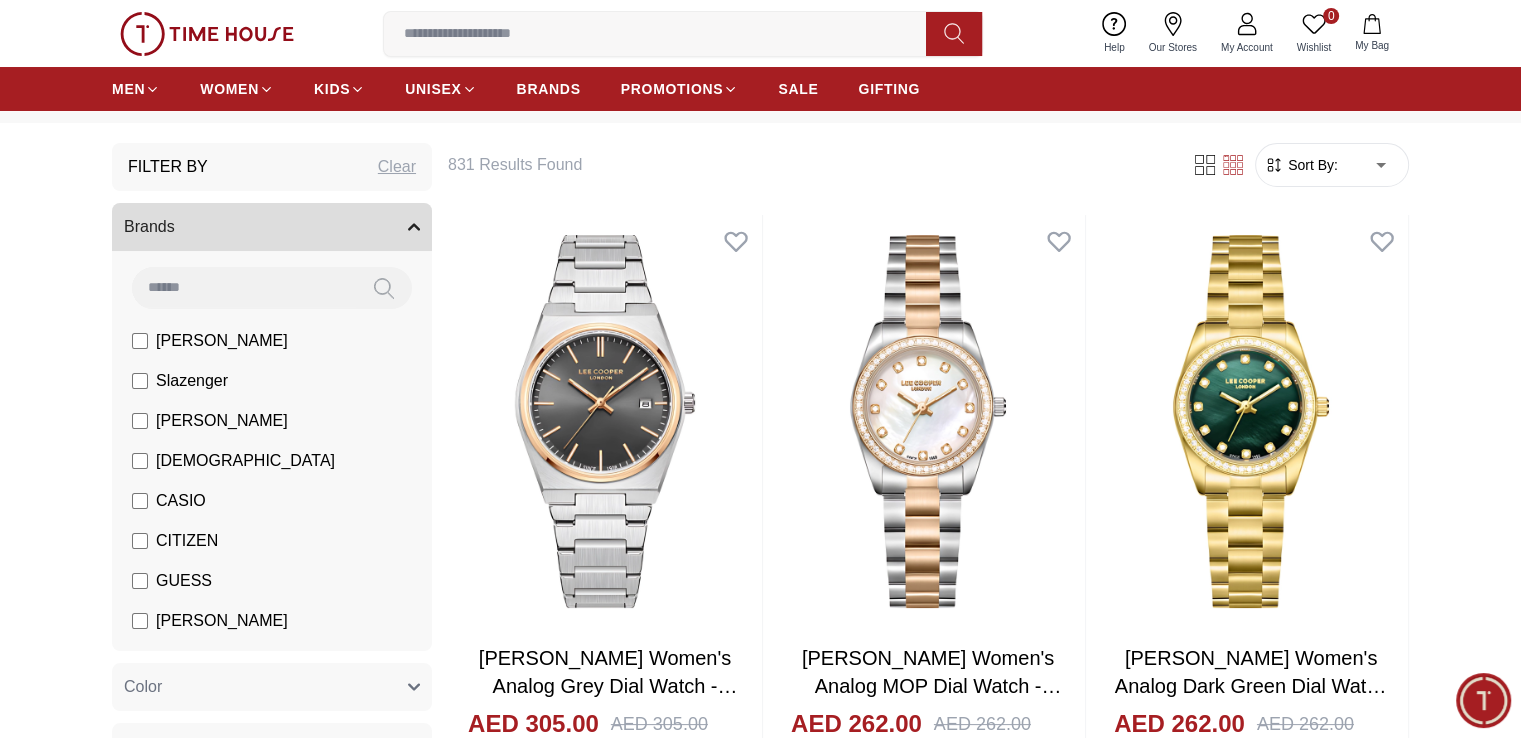 scroll, scrollTop: 0, scrollLeft: 0, axis: both 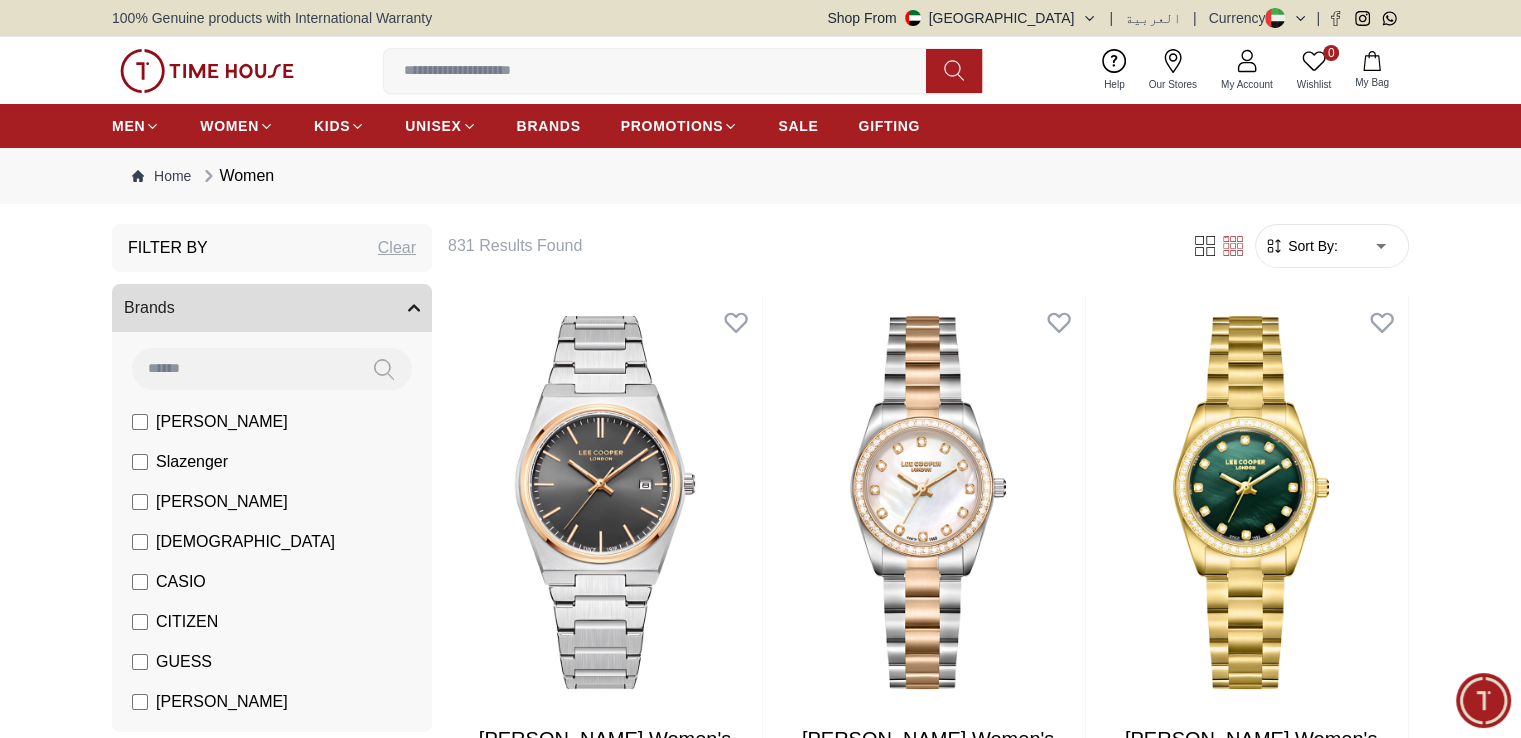 click on "[PERSON_NAME]" at bounding box center [222, 422] 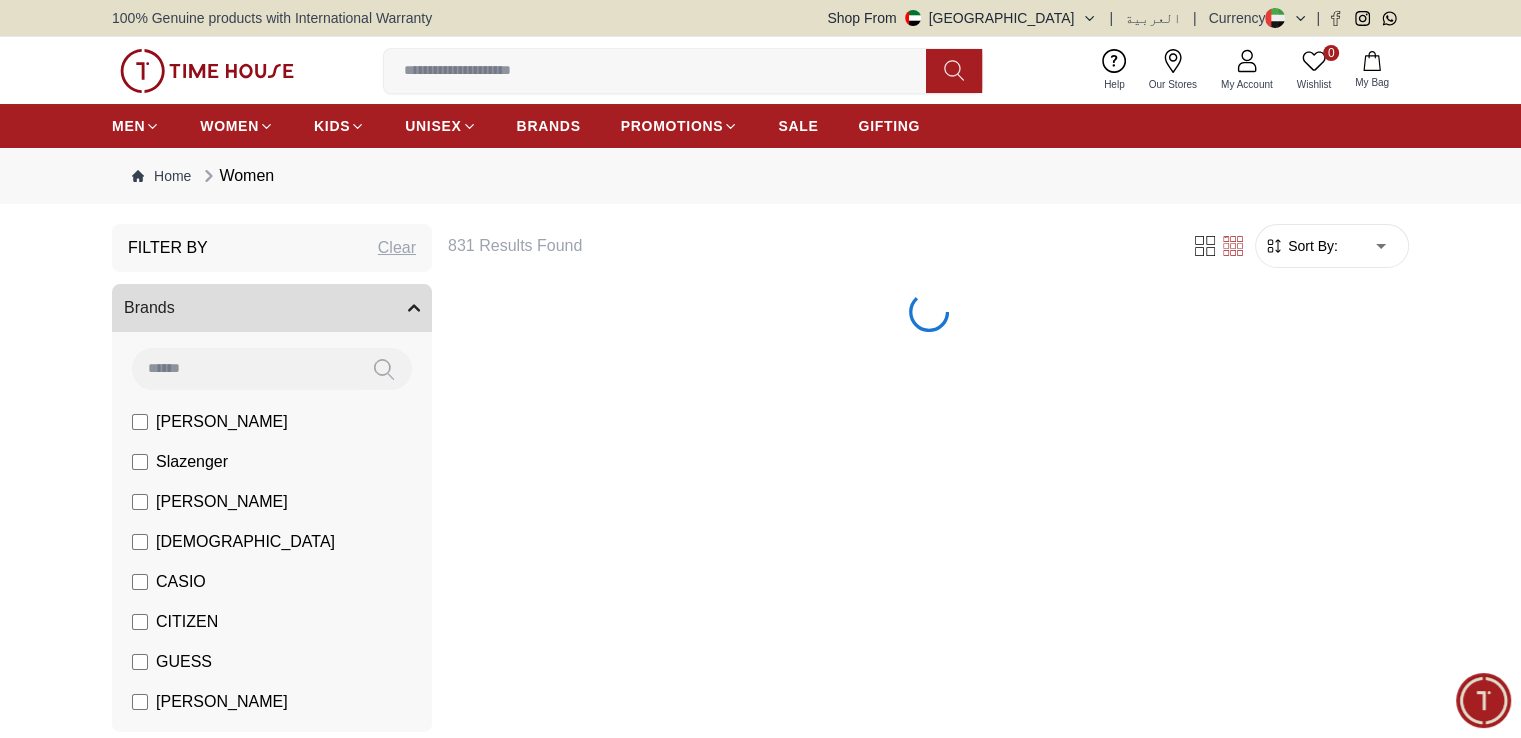 click on "Slazenger" at bounding box center [192, 462] 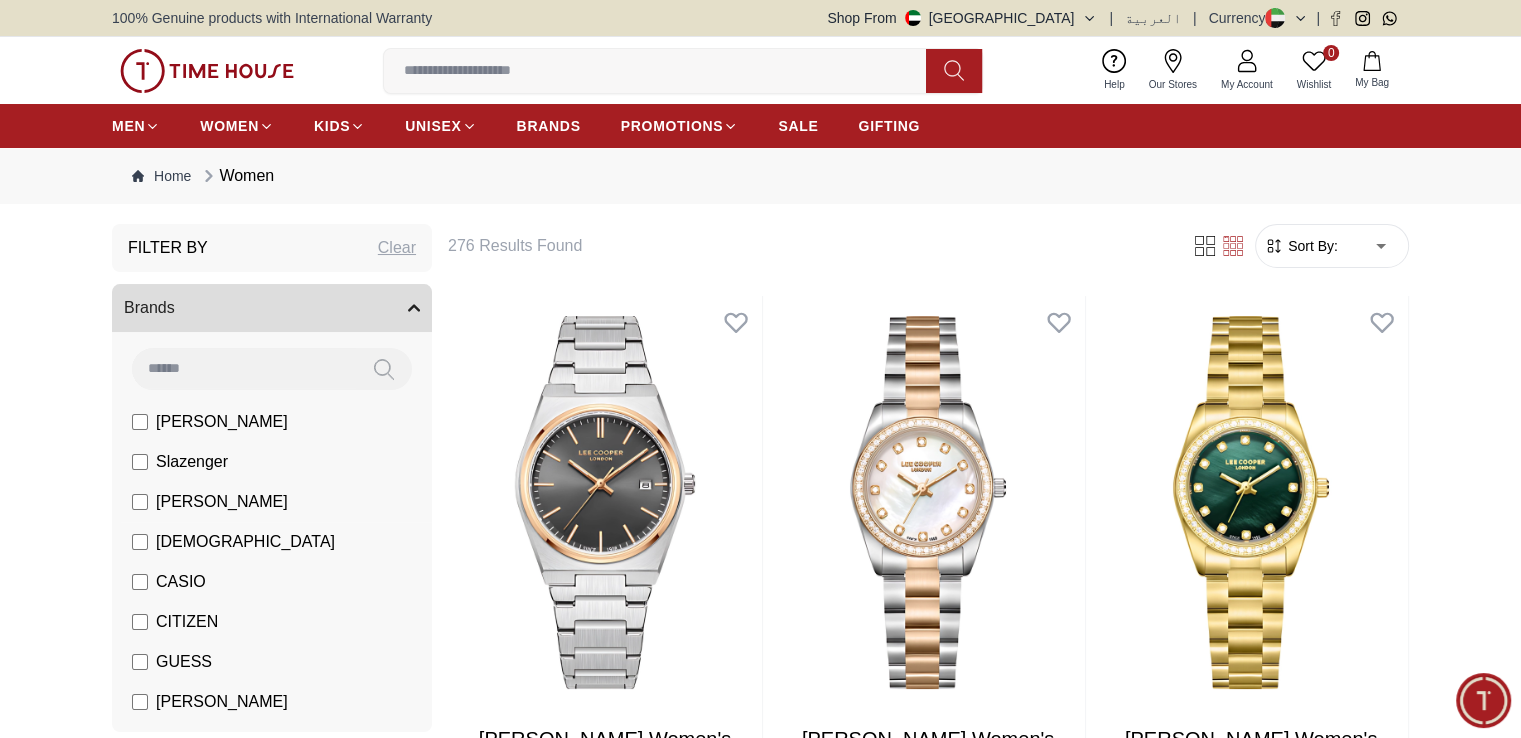 click on "[PERSON_NAME]" at bounding box center [222, 502] 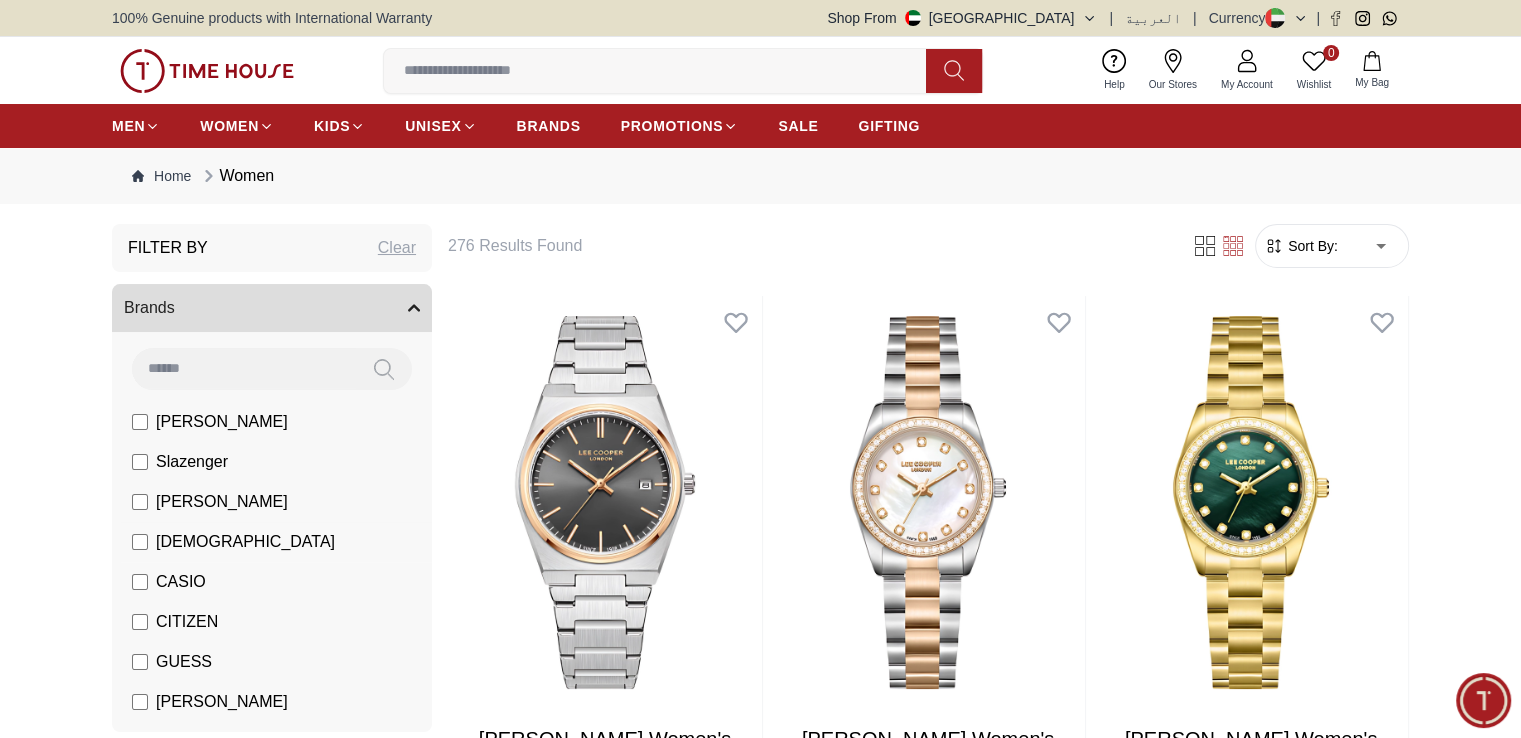 click on "[DEMOGRAPHIC_DATA]" at bounding box center (245, 542) 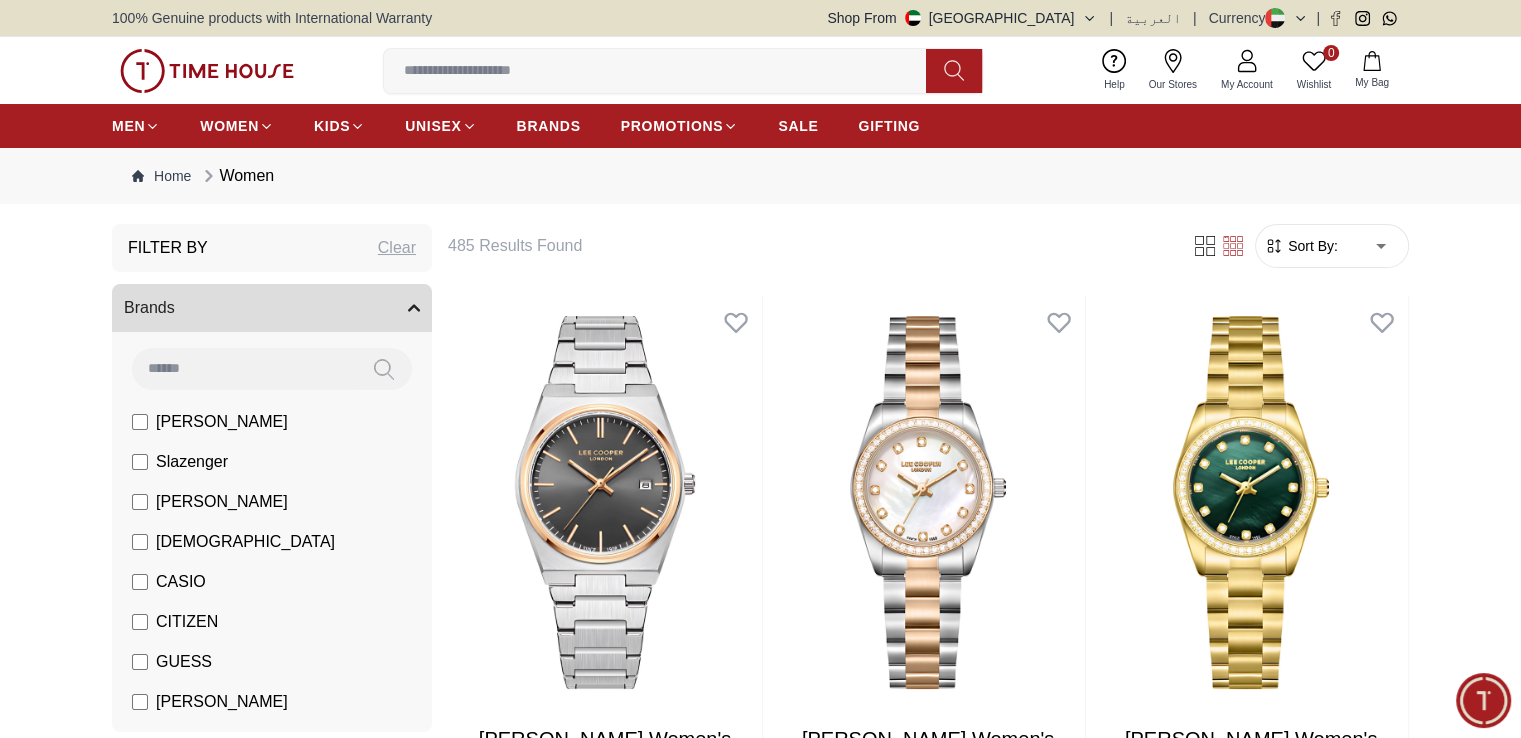 click on "CASIO" at bounding box center [181, 582] 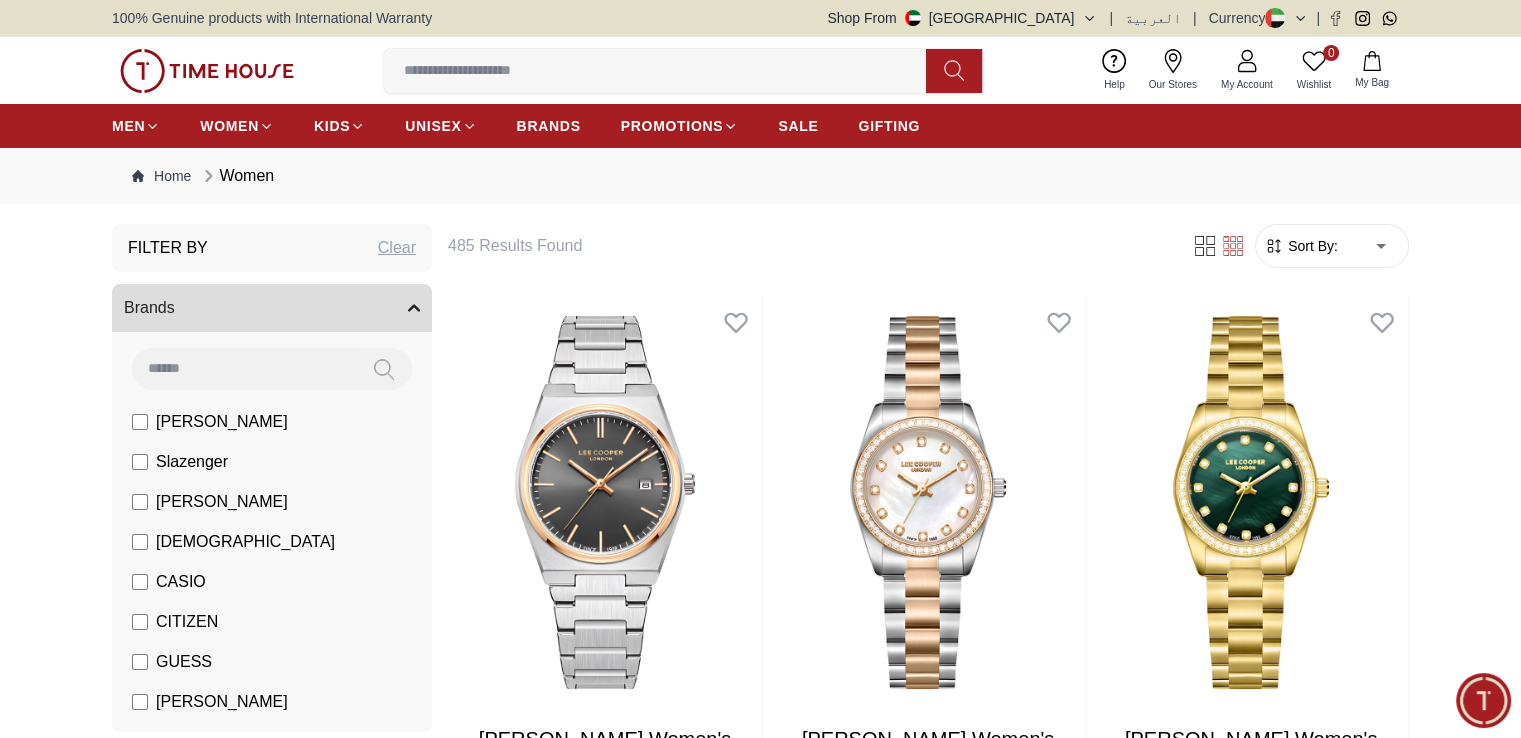 click on "CITIZEN" at bounding box center [187, 622] 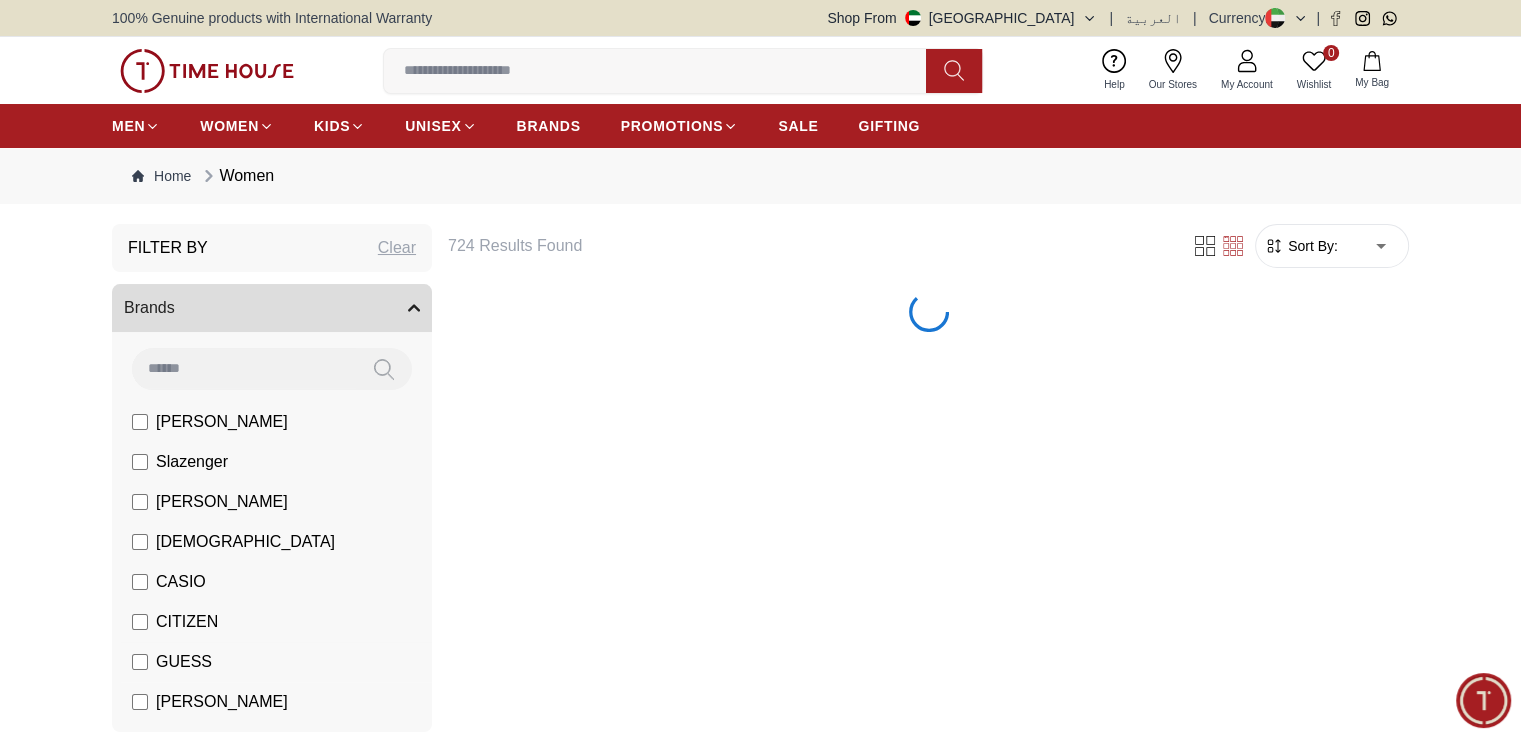 click on "GUESS" at bounding box center [184, 662] 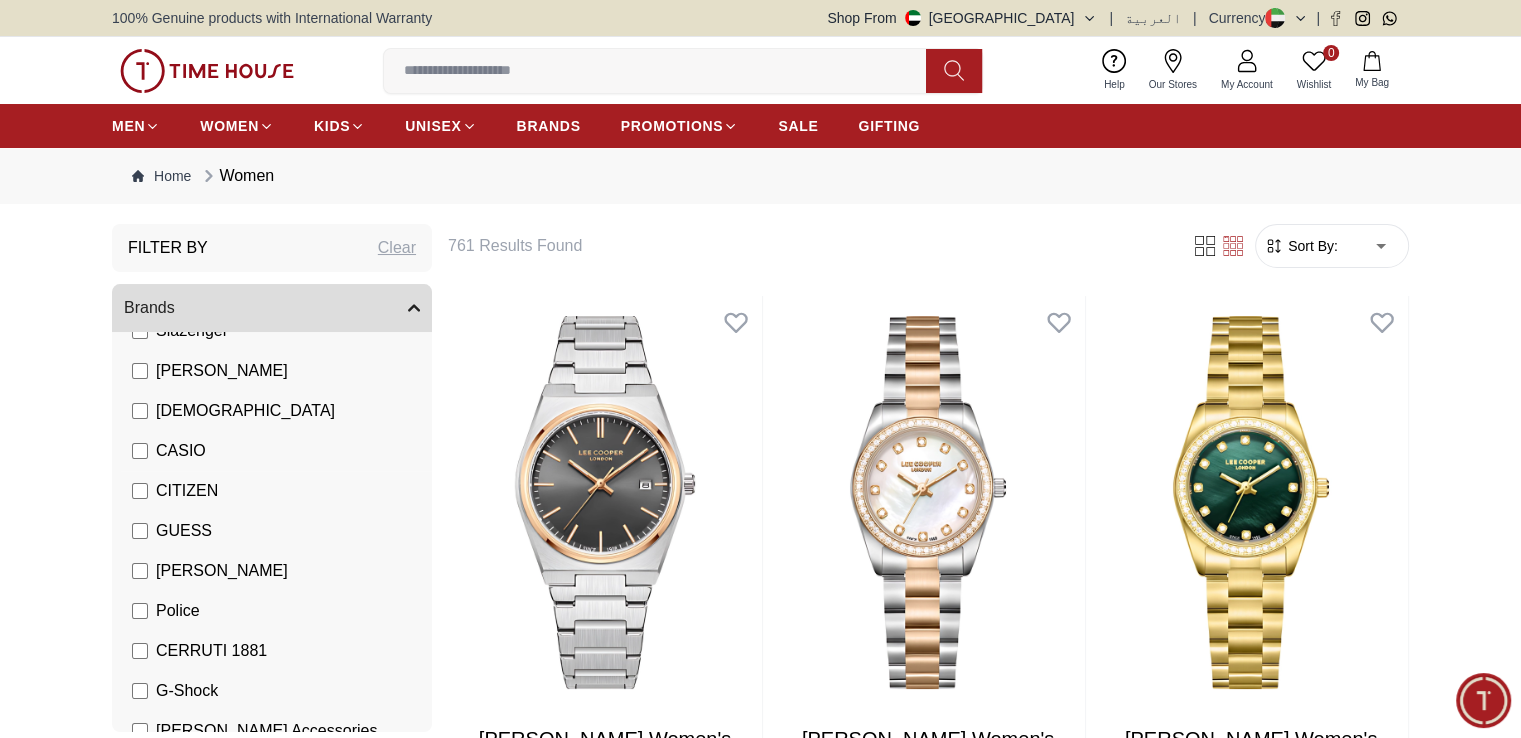 scroll, scrollTop: 149, scrollLeft: 0, axis: vertical 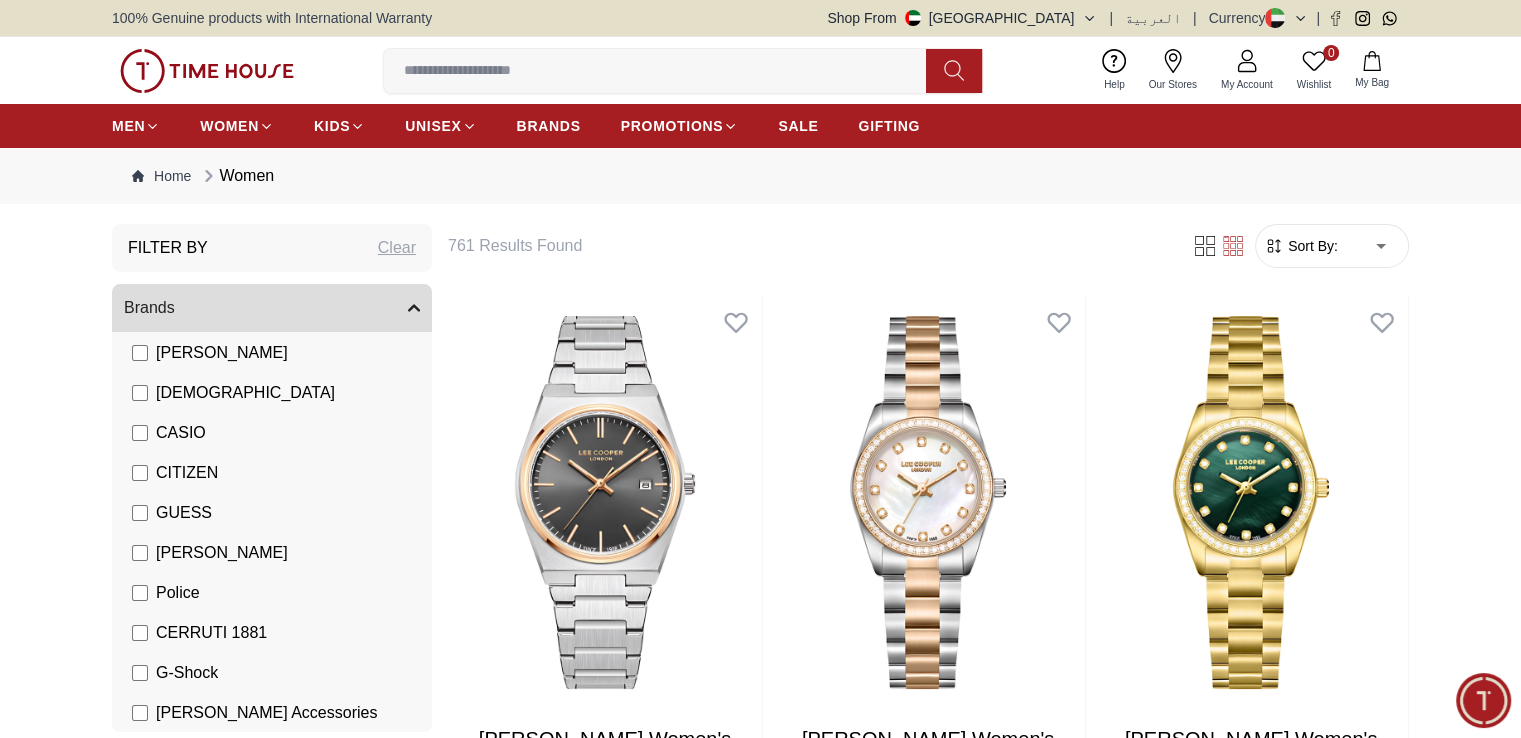 click on "[PERSON_NAME]" at bounding box center [210, 553] 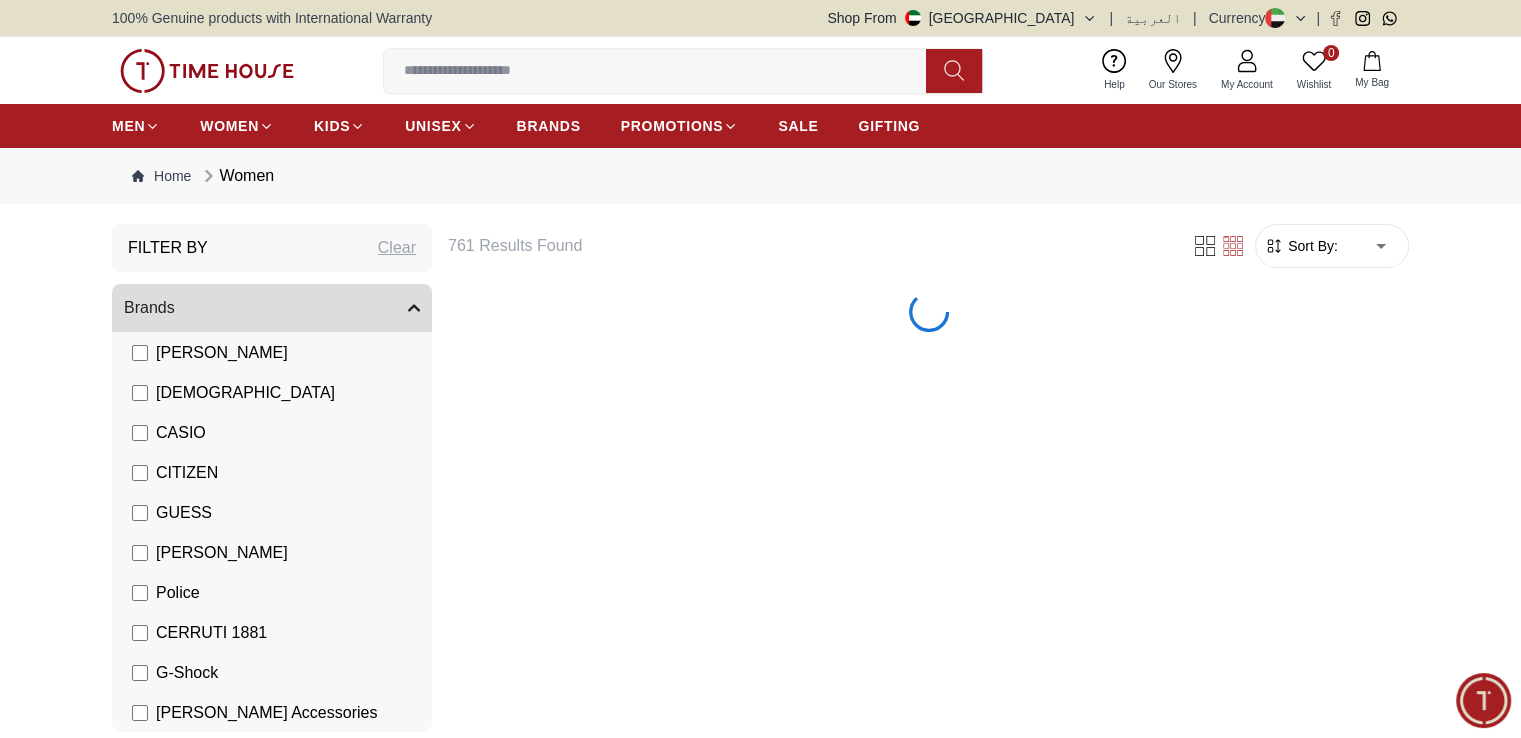 click on "Police" at bounding box center (166, 593) 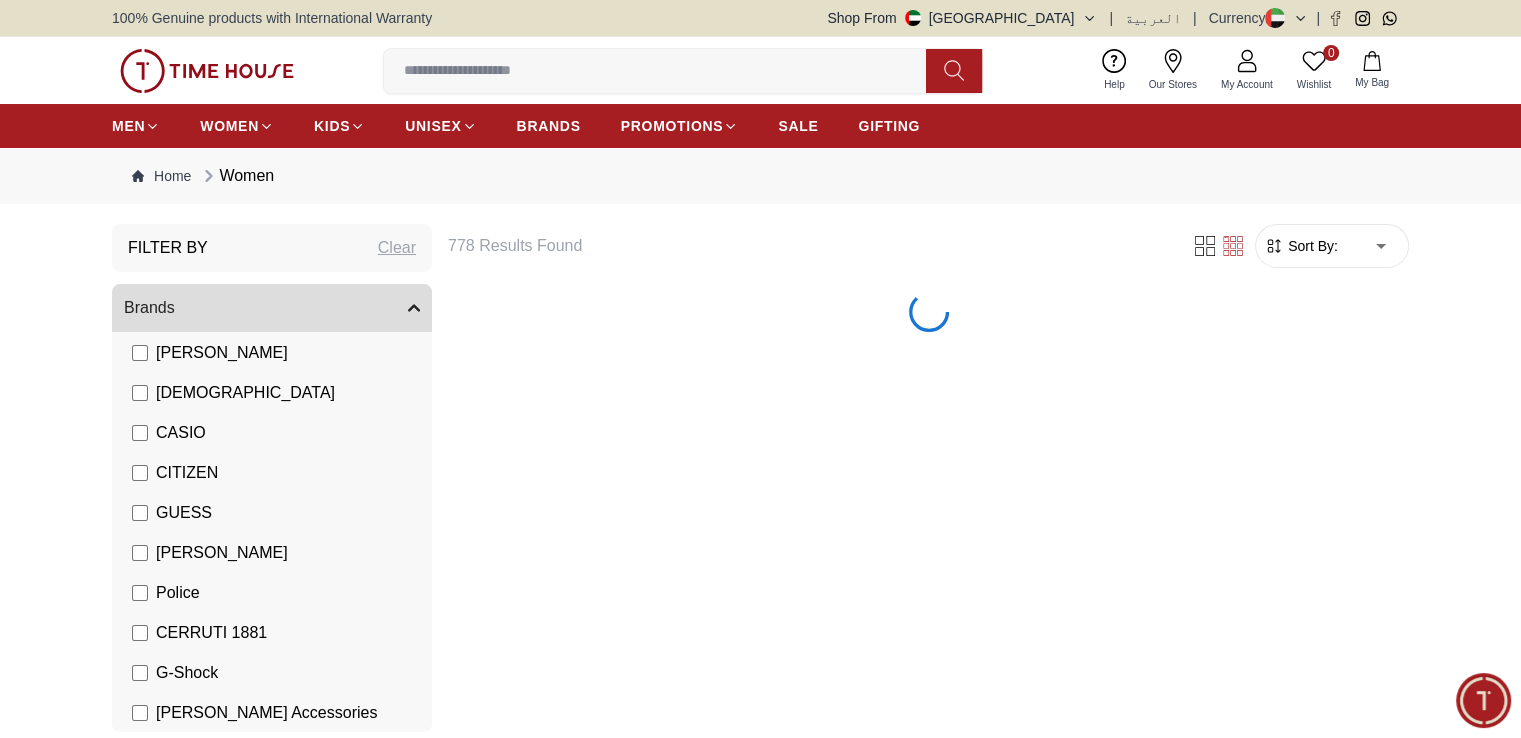 click on "CERRUTI 1881" at bounding box center [276, 633] 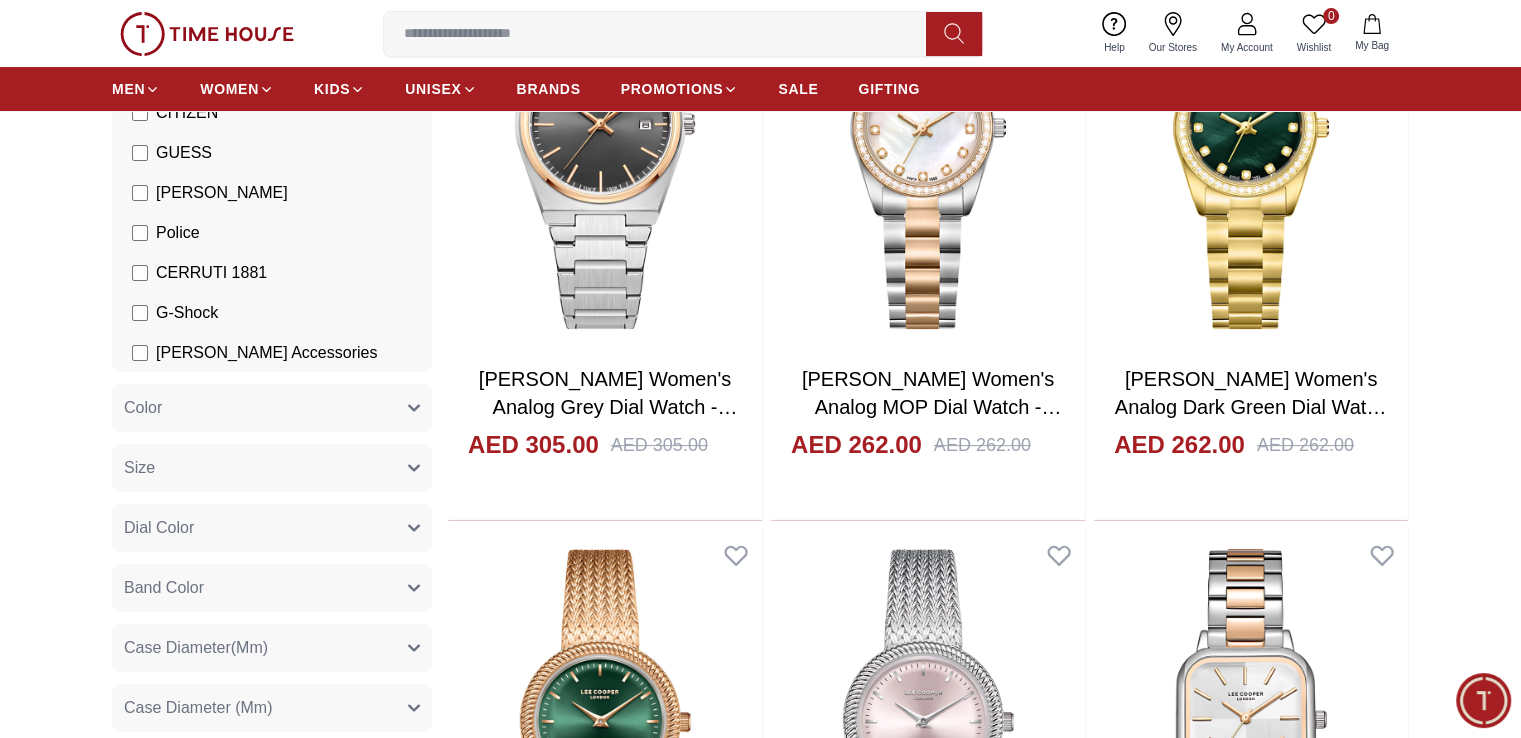 scroll, scrollTop: 400, scrollLeft: 0, axis: vertical 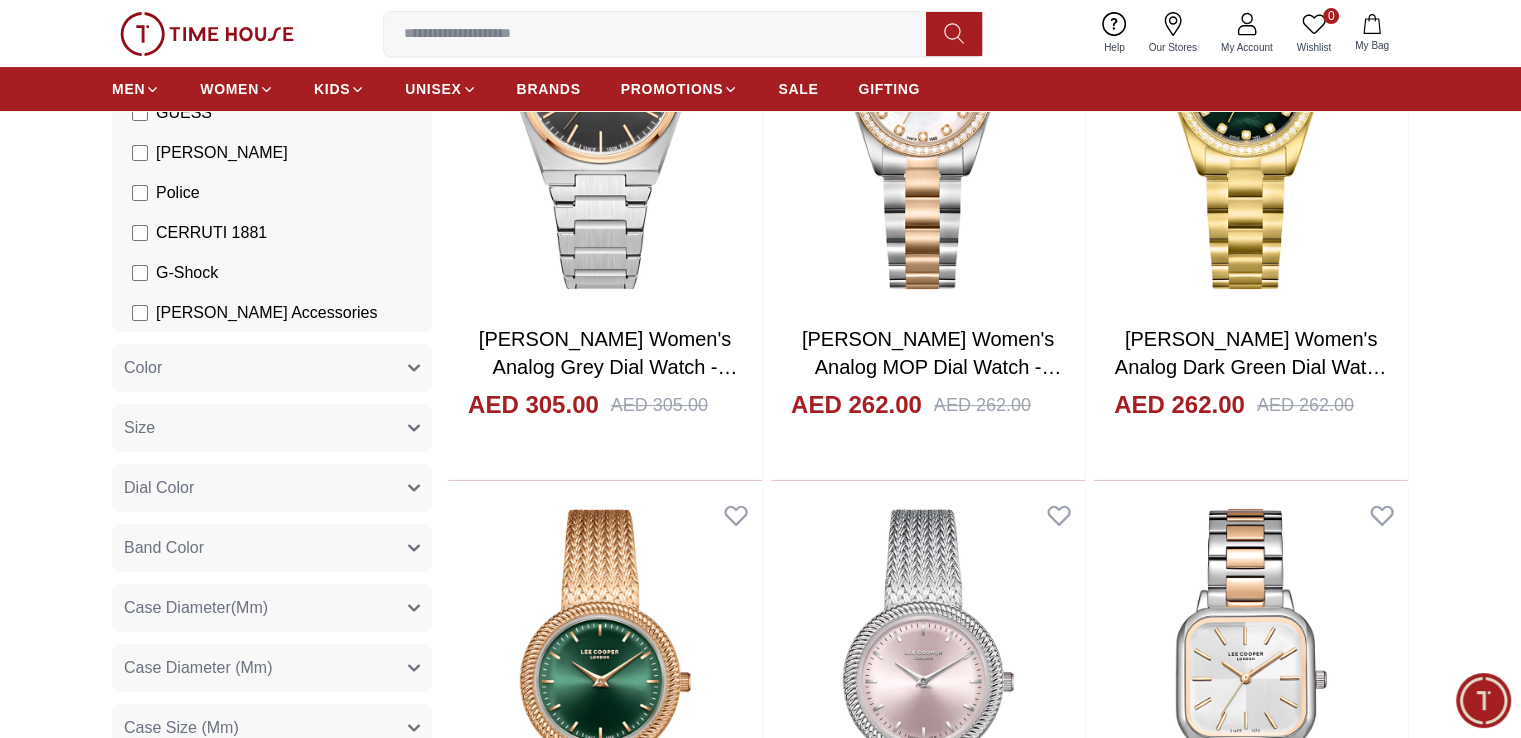 click on "[PERSON_NAME] Accessories" at bounding box center [266, 313] 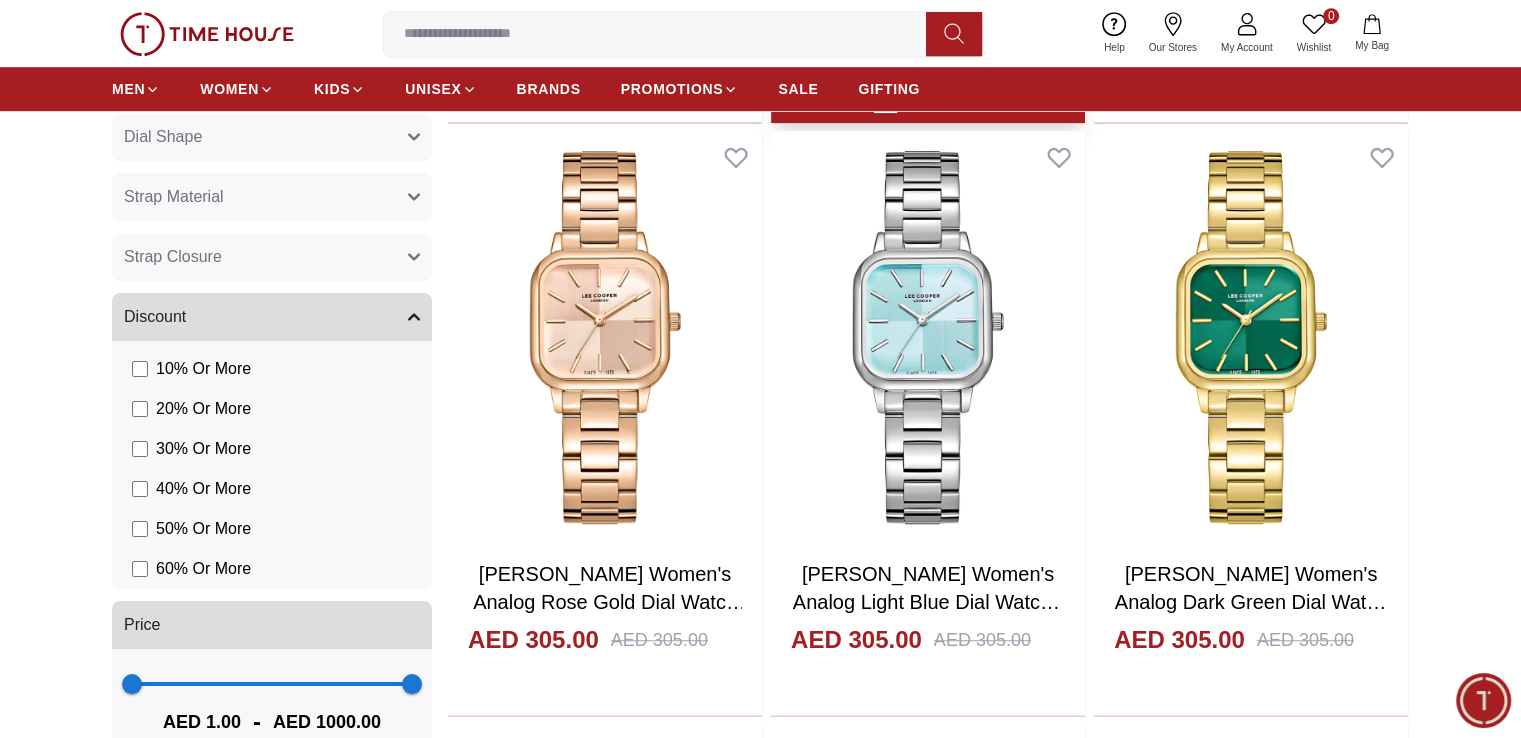 scroll, scrollTop: 1300, scrollLeft: 0, axis: vertical 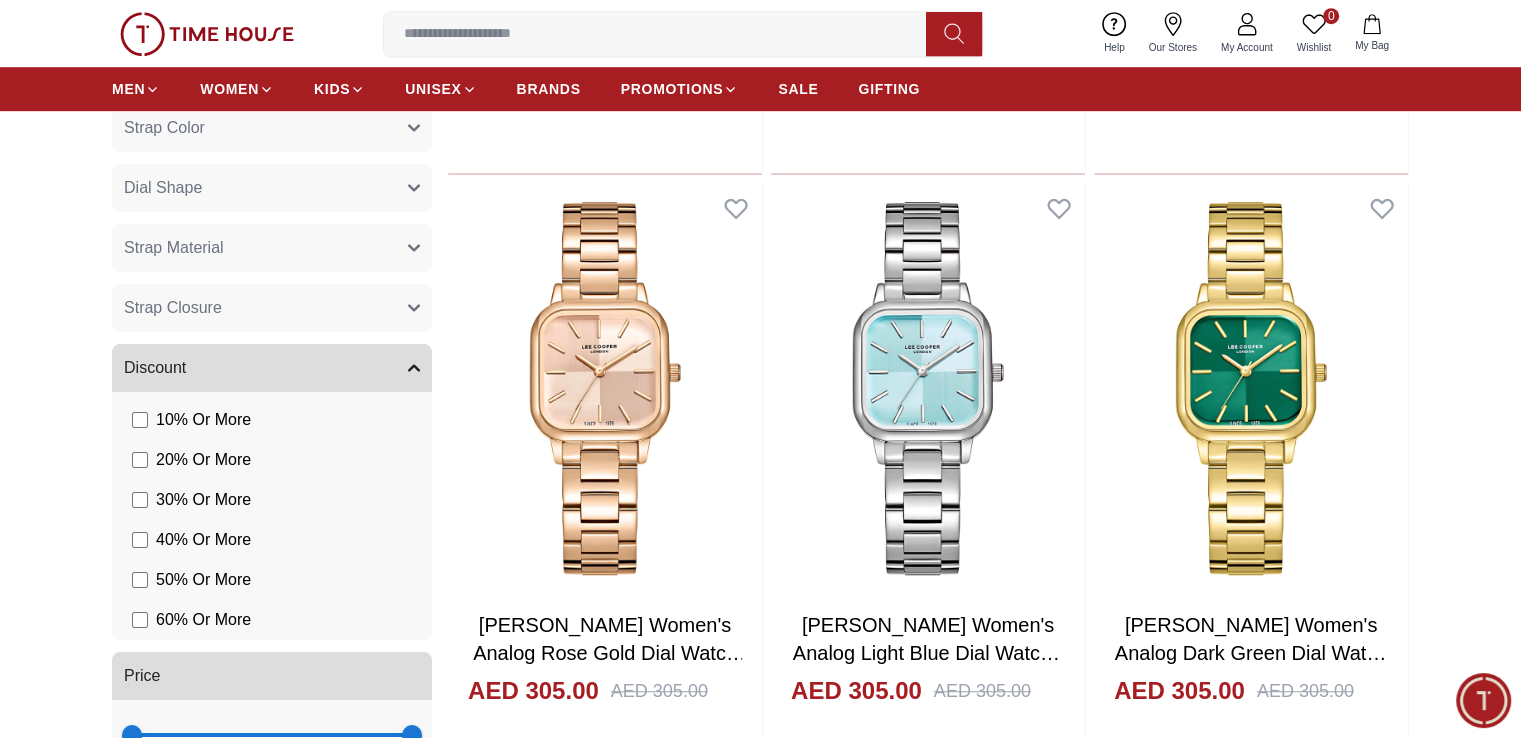 click on "30 % Or More" at bounding box center [203, 500] 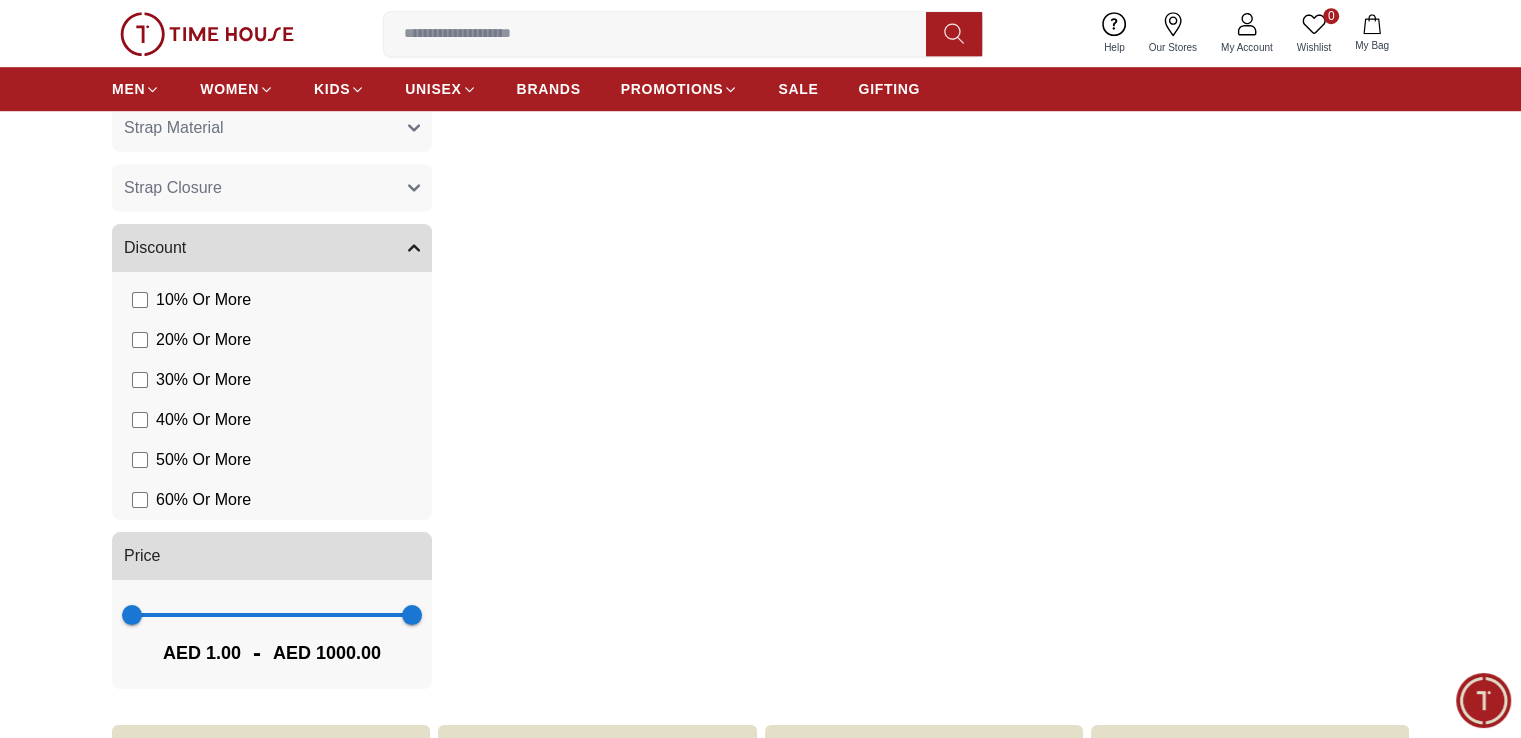 scroll, scrollTop: 1500, scrollLeft: 0, axis: vertical 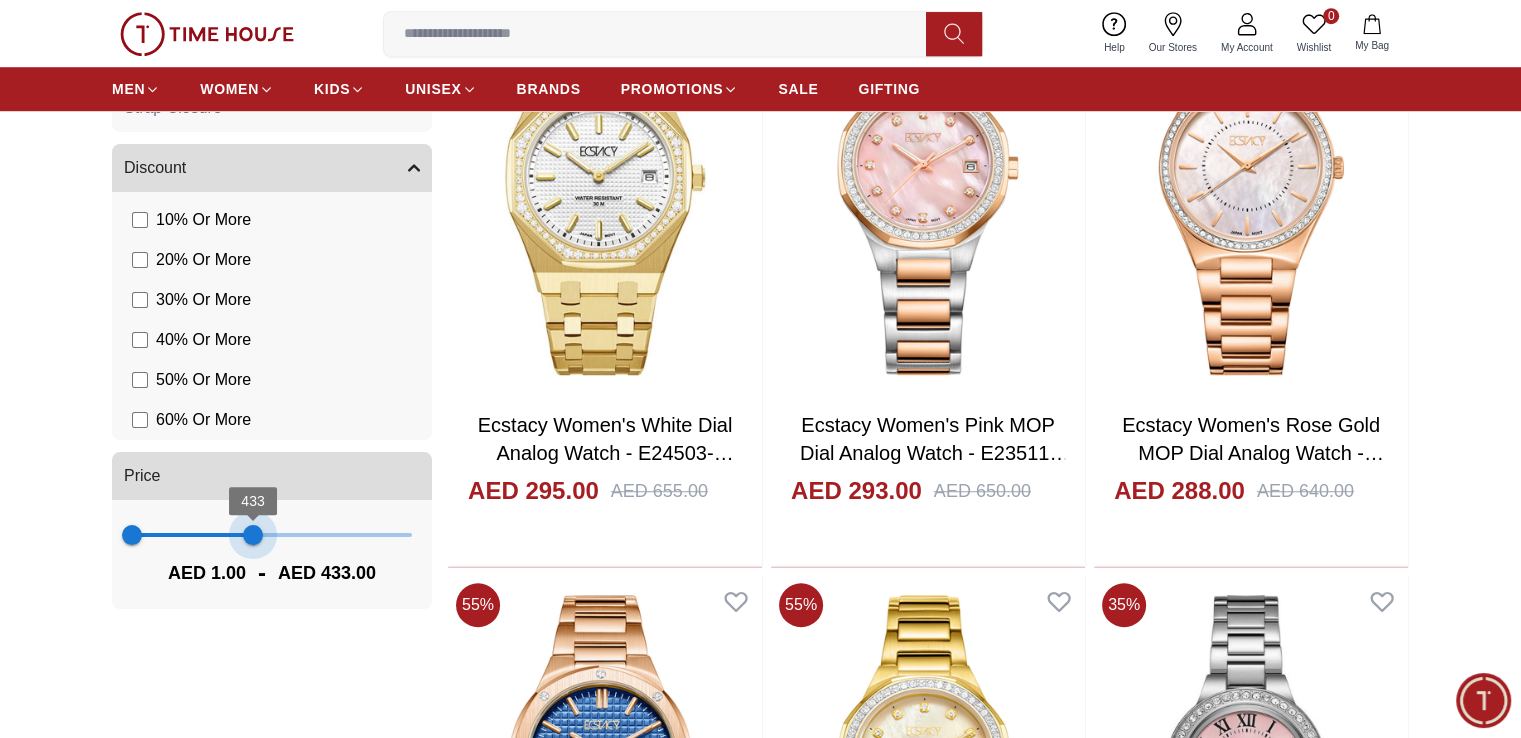 drag, startPoint x: 336, startPoint y: 530, endPoint x: 253, endPoint y: 526, distance: 83.09633 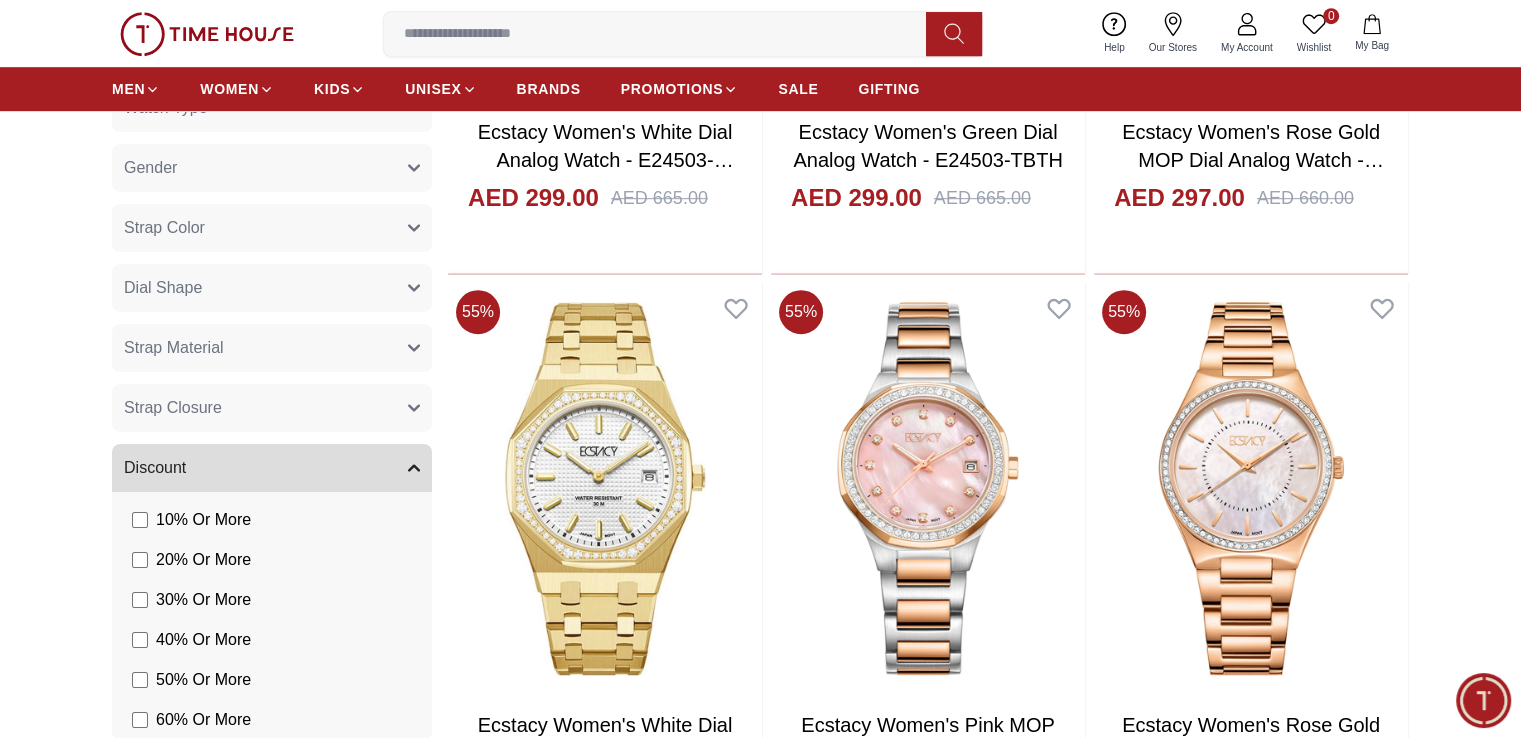 scroll, scrollTop: 1700, scrollLeft: 0, axis: vertical 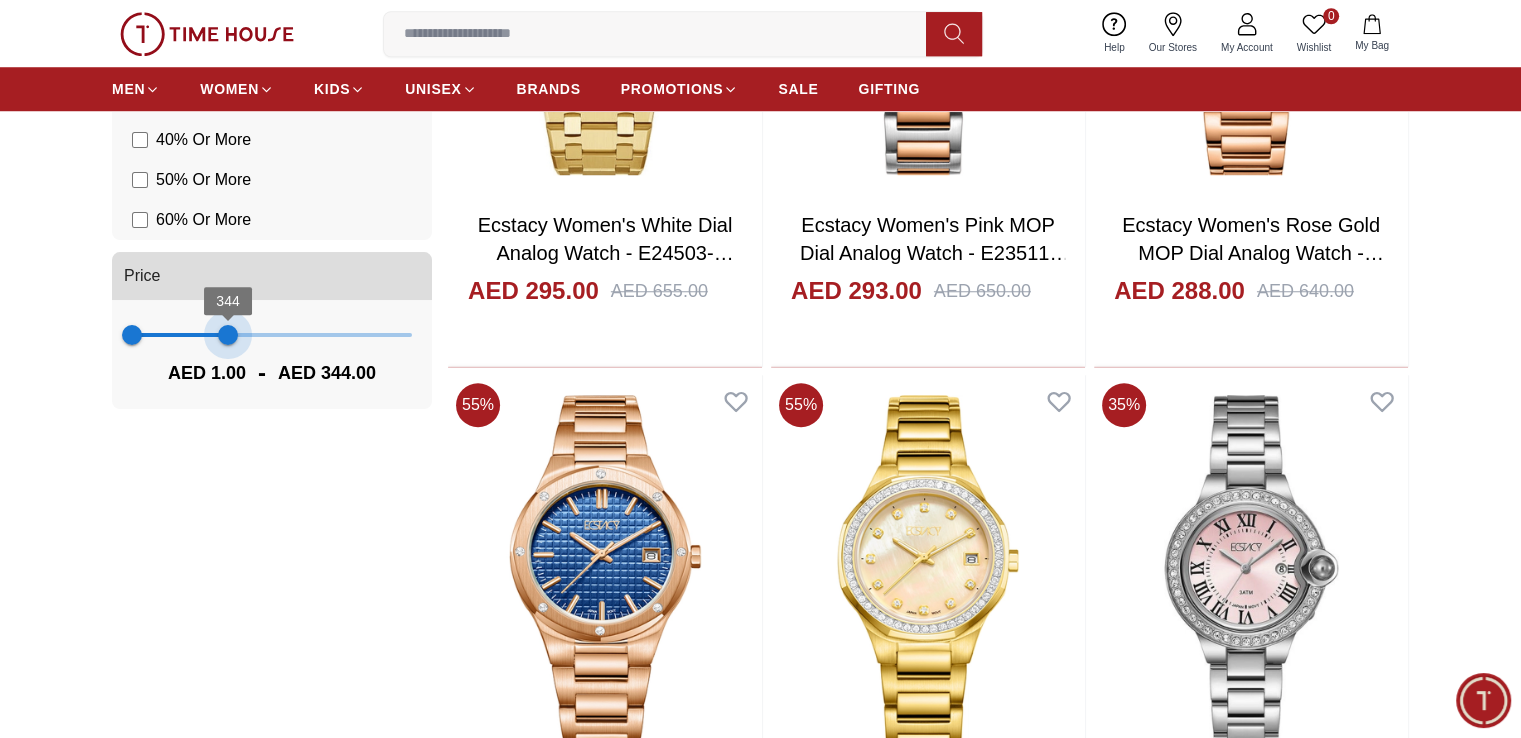 click on "1 344" at bounding box center (272, 335) 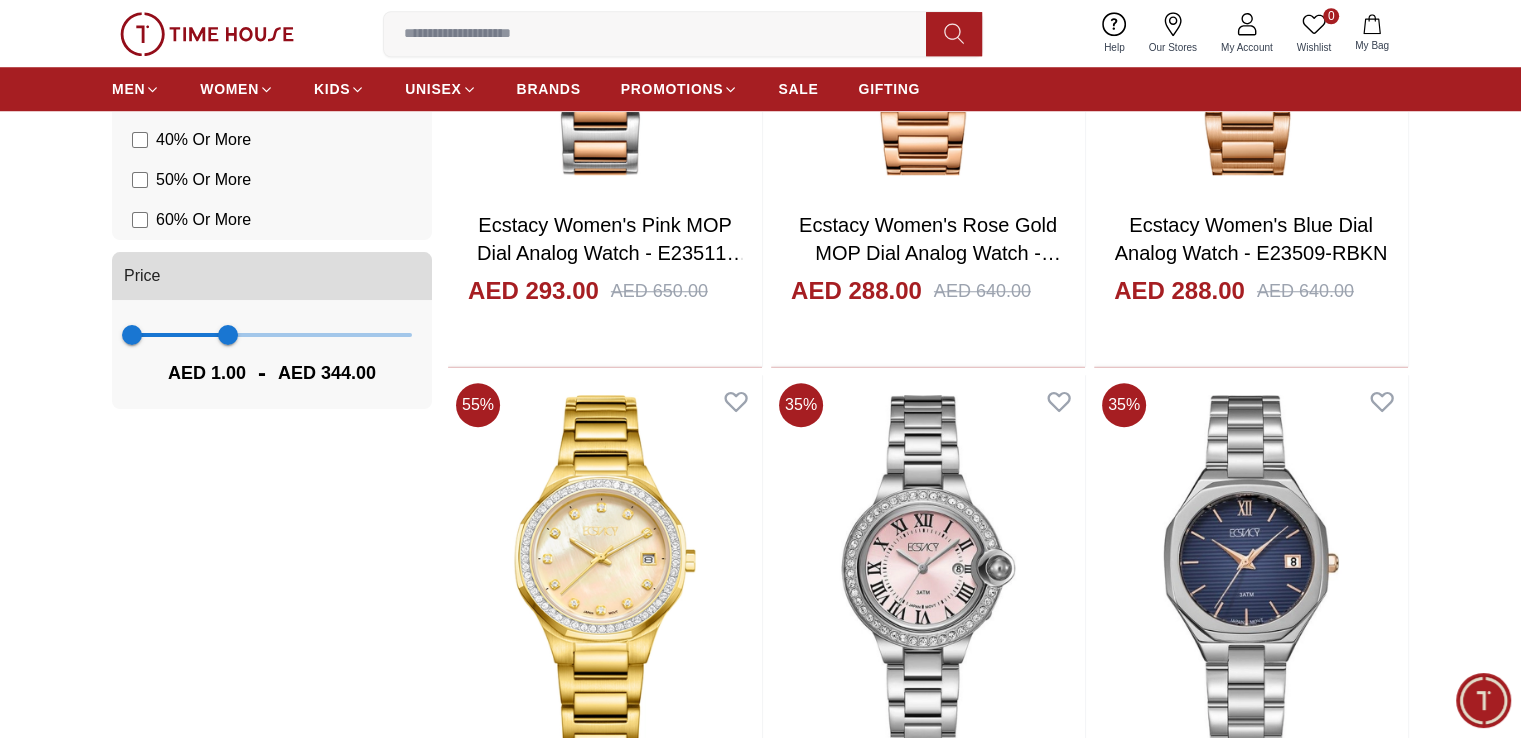 click on "1 344" at bounding box center [272, 335] 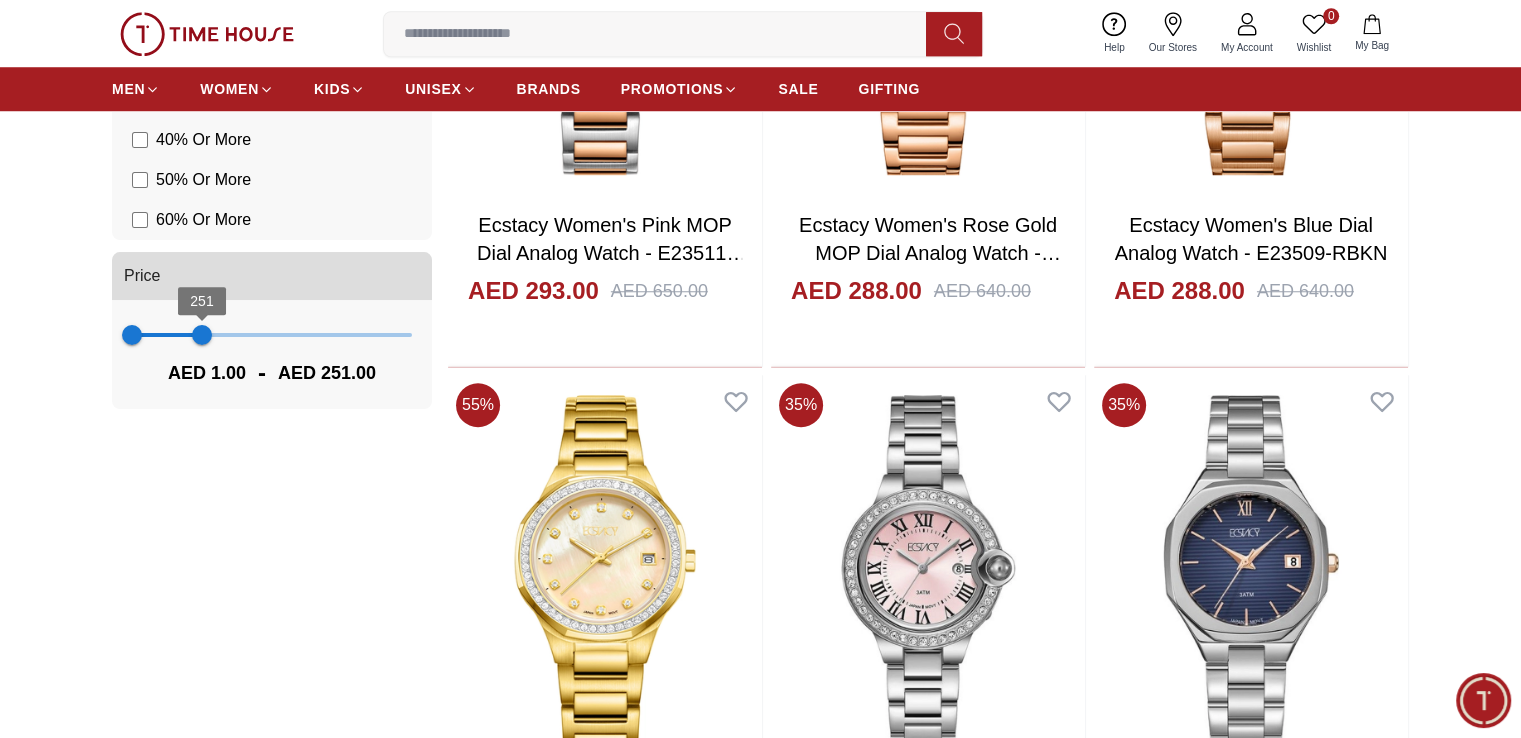 click on "251" at bounding box center (202, 335) 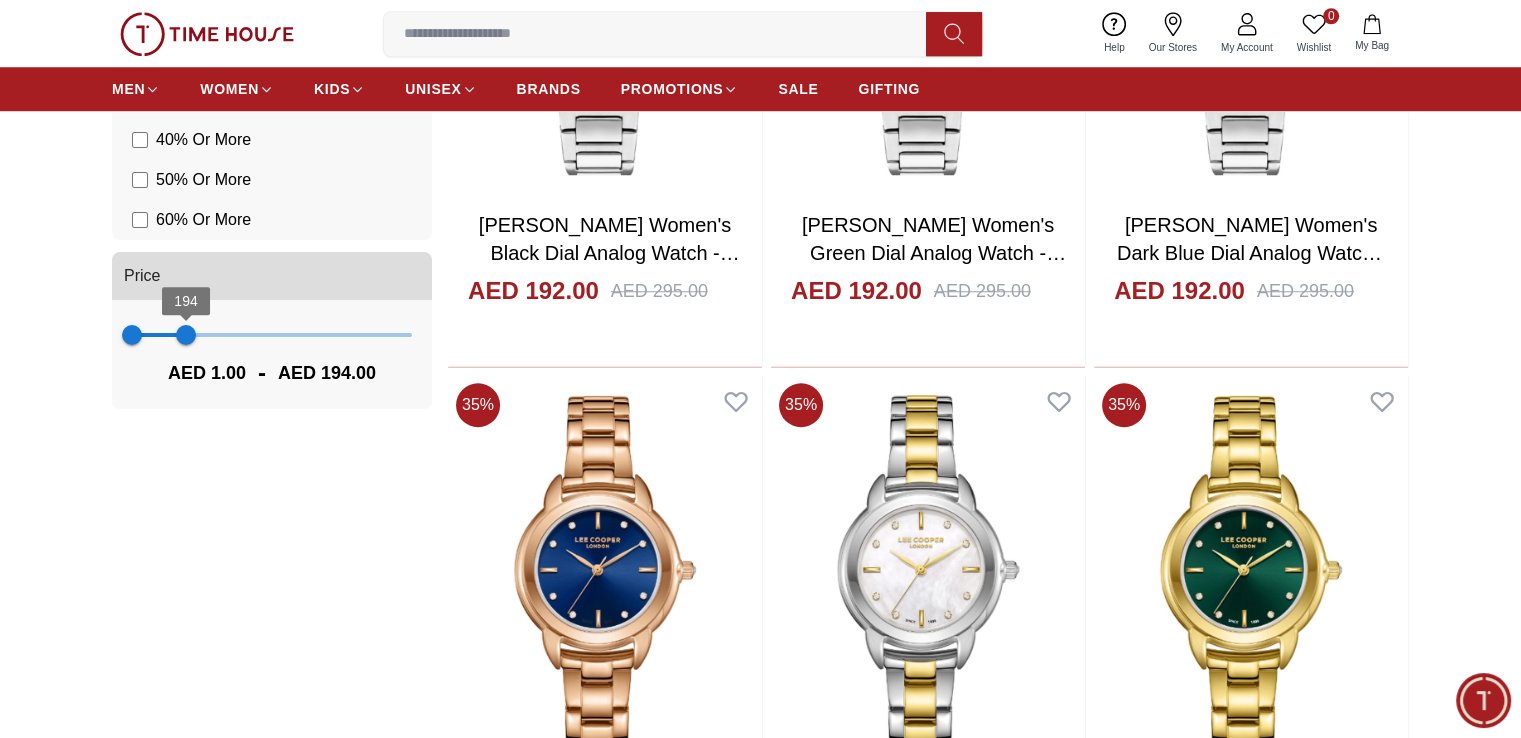 click on "194" at bounding box center (186, 335) 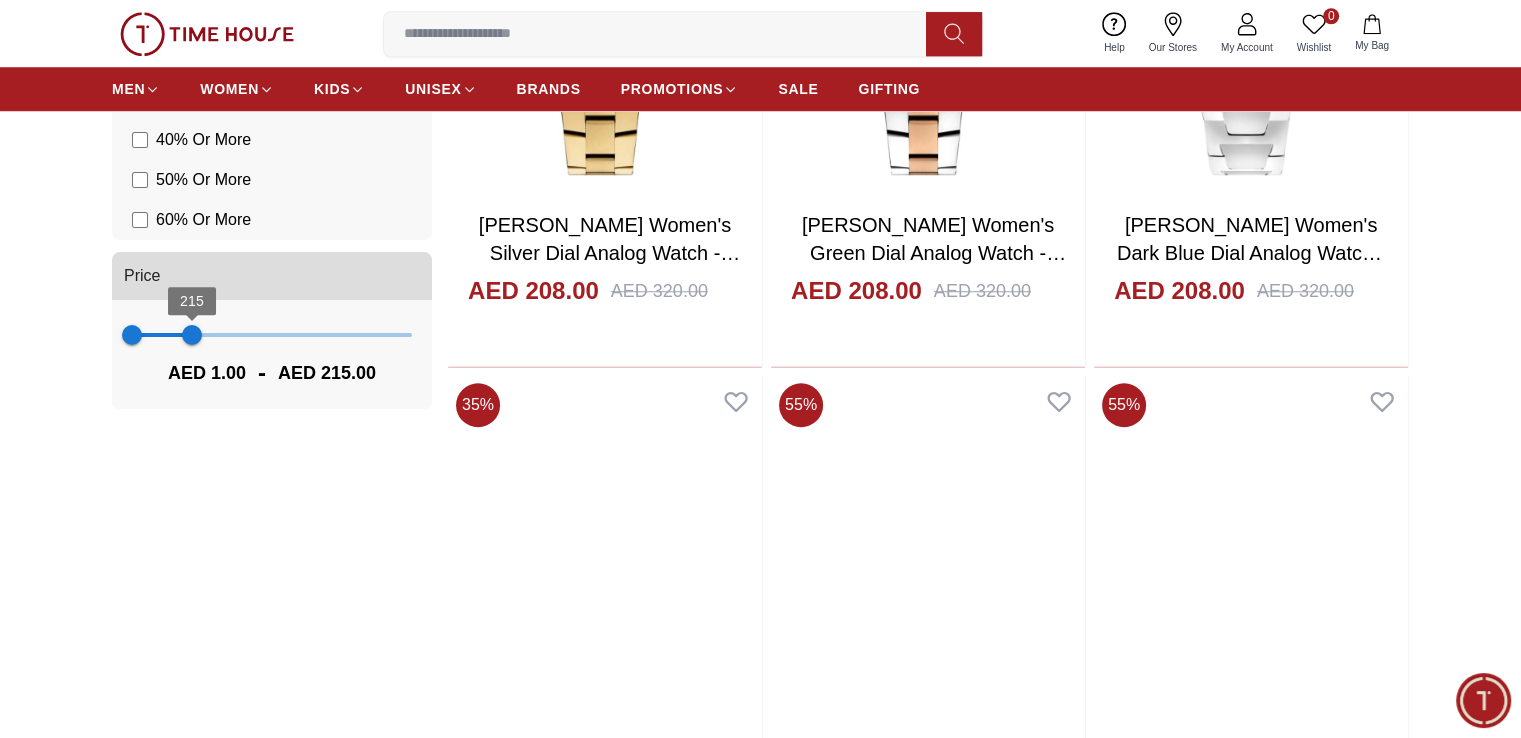 type on "***" 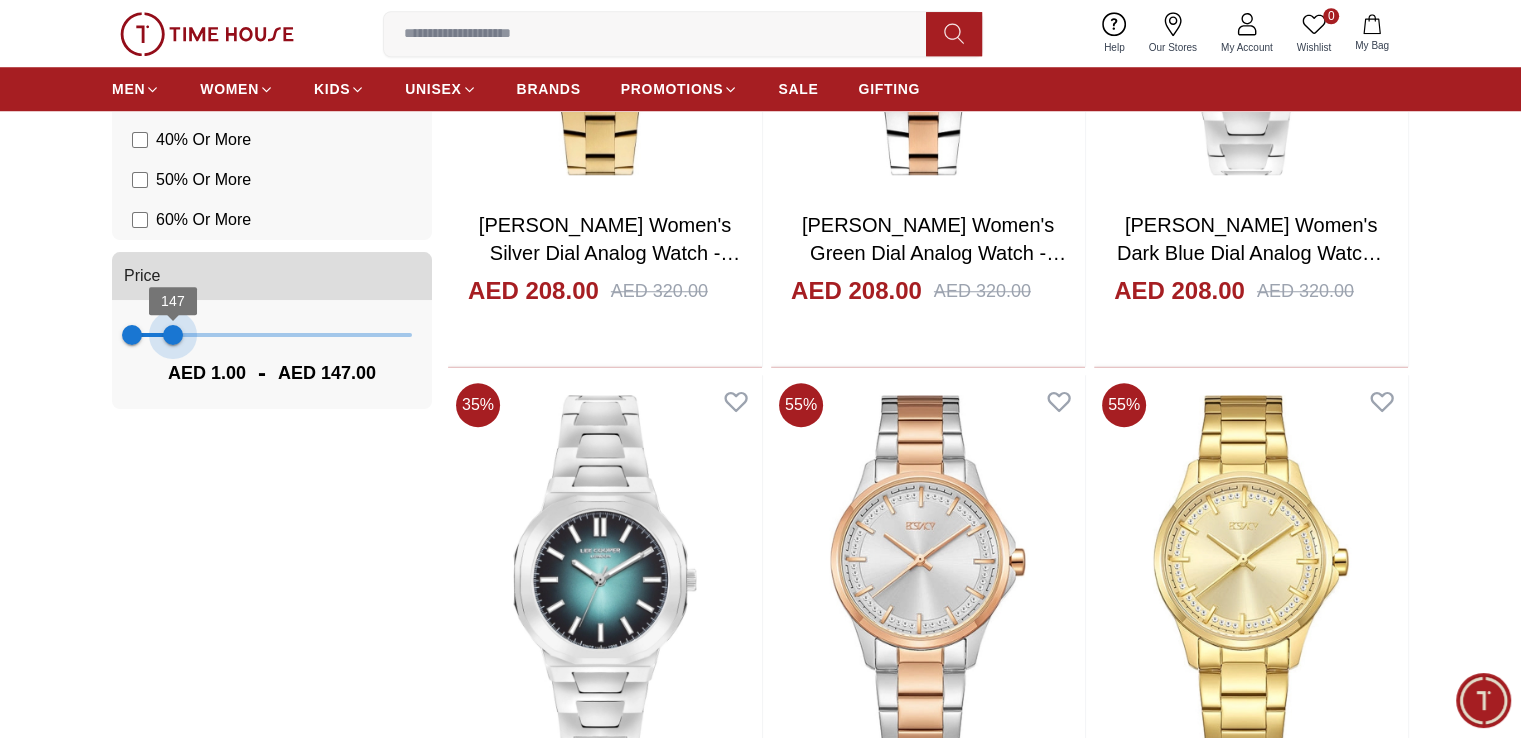 click on "147" at bounding box center (173, 335) 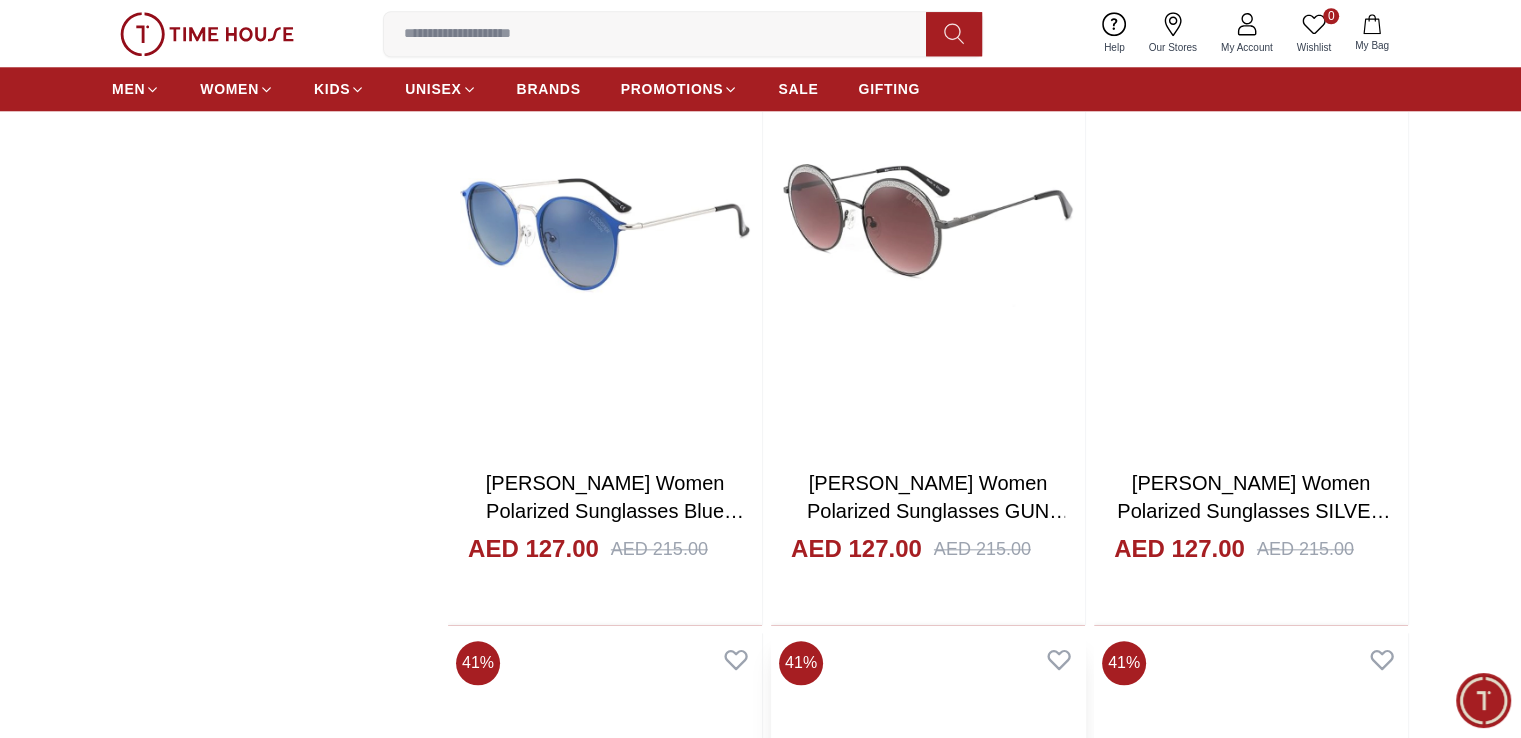 scroll, scrollTop: 2200, scrollLeft: 0, axis: vertical 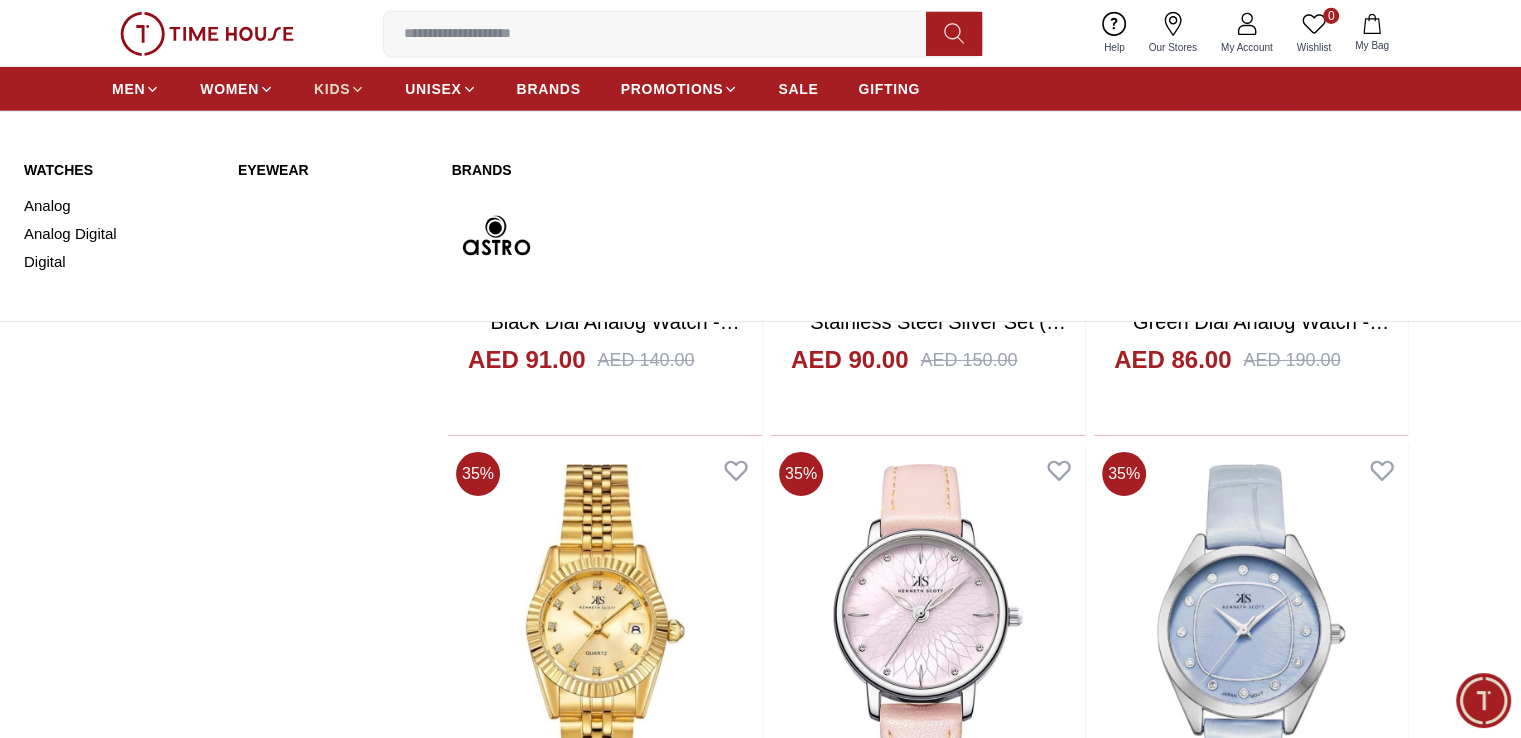 click on "KIDS" at bounding box center [332, 89] 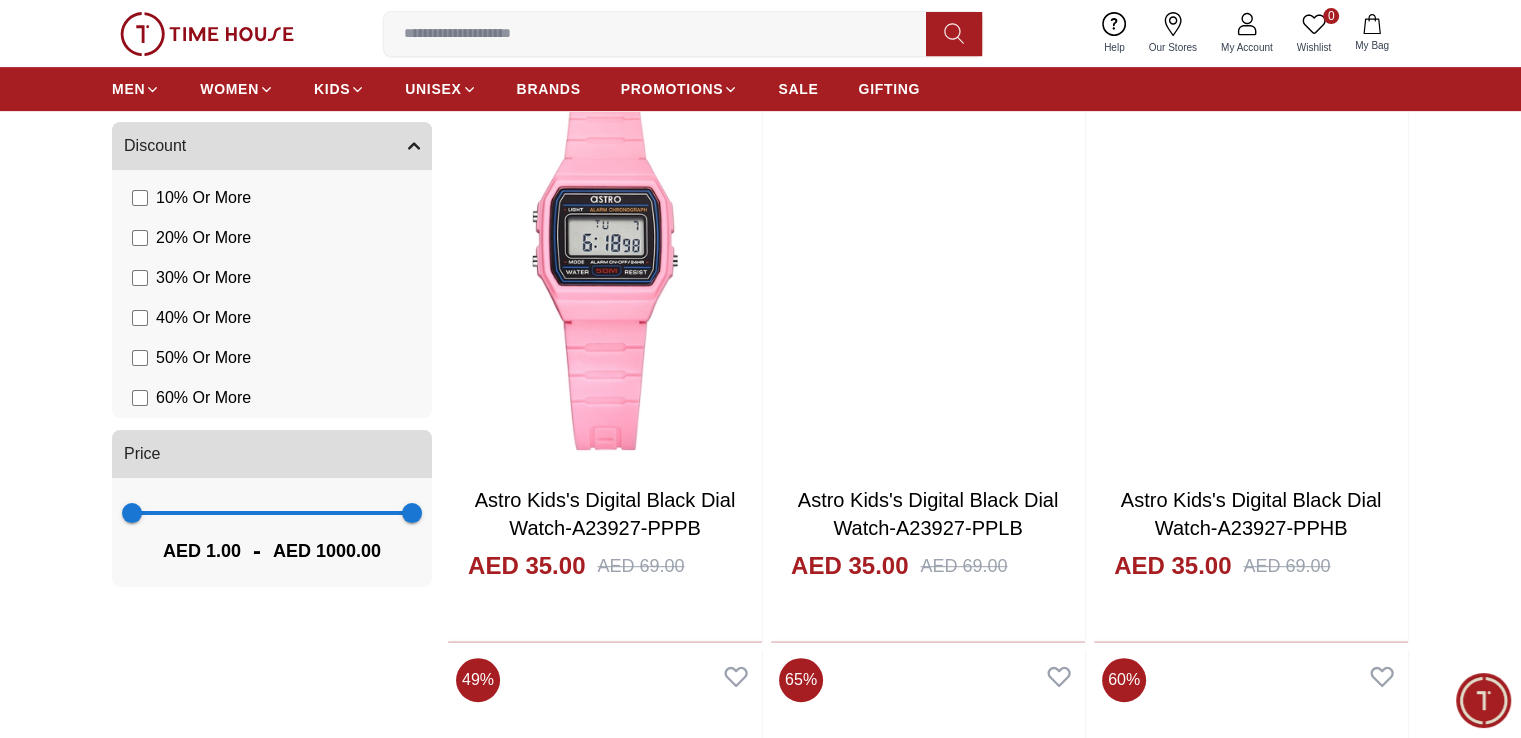 scroll, scrollTop: 1200, scrollLeft: 0, axis: vertical 